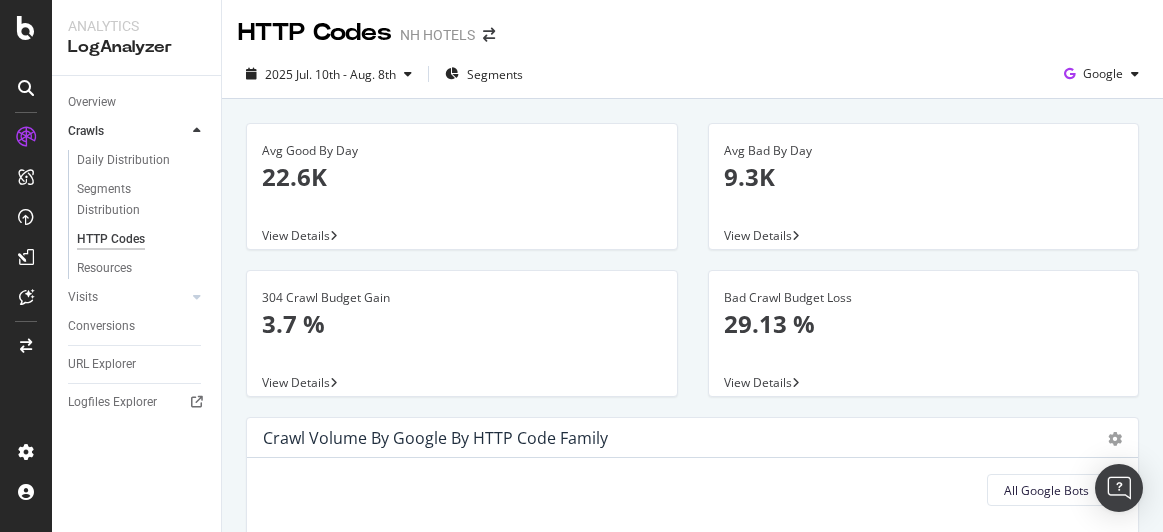scroll, scrollTop: 0, scrollLeft: 0, axis: both 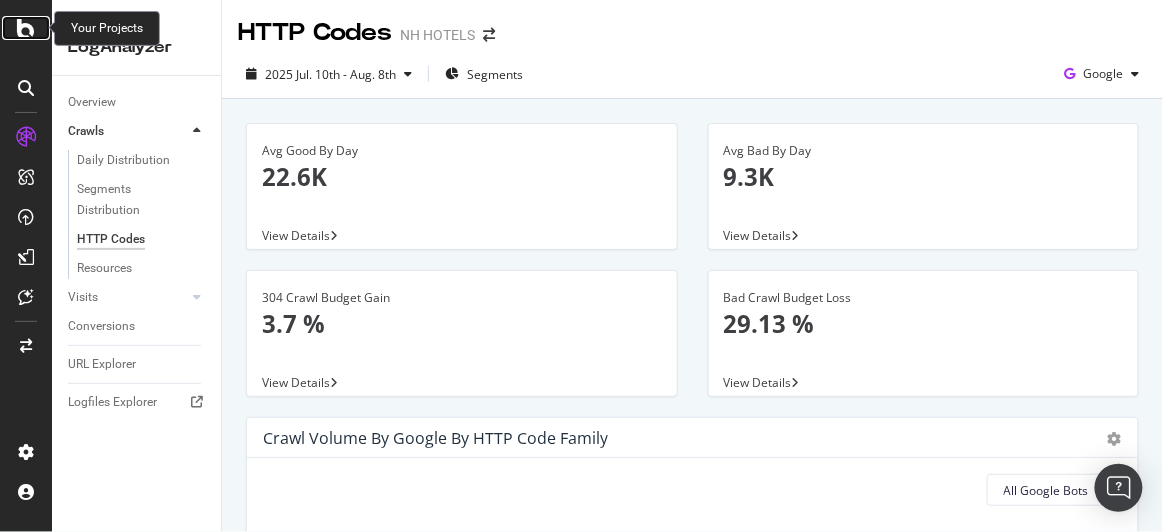 click at bounding box center (26, 28) 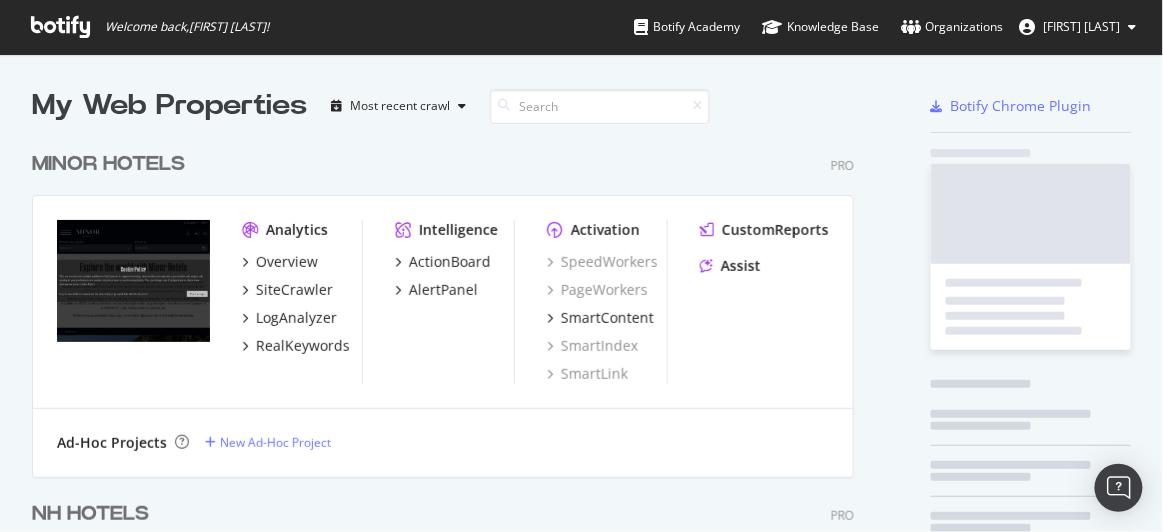 scroll, scrollTop: 15, scrollLeft: 15, axis: both 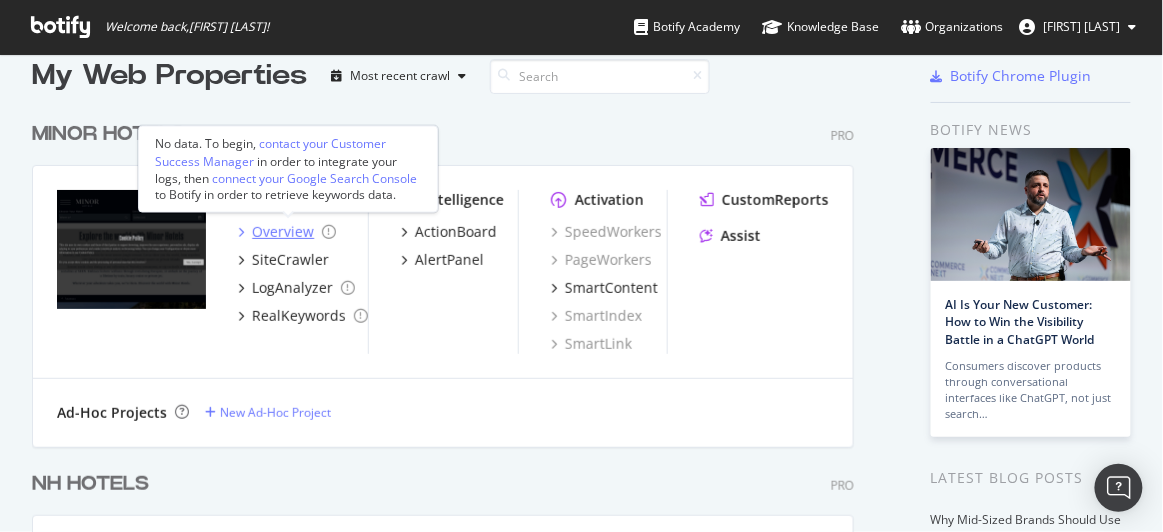 click on "Overview" at bounding box center (283, 232) 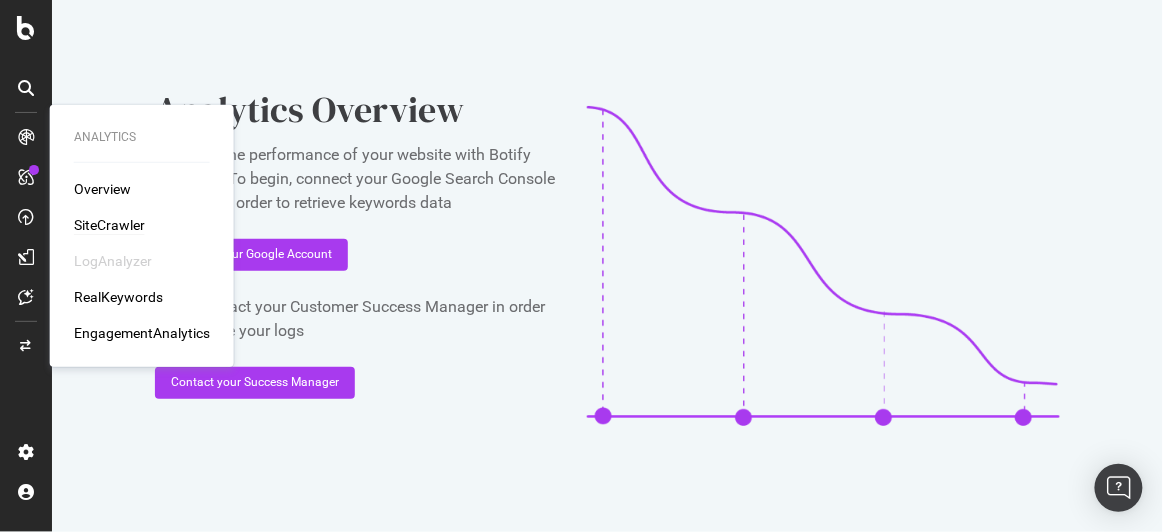 click on "SiteCrawler" at bounding box center (109, 225) 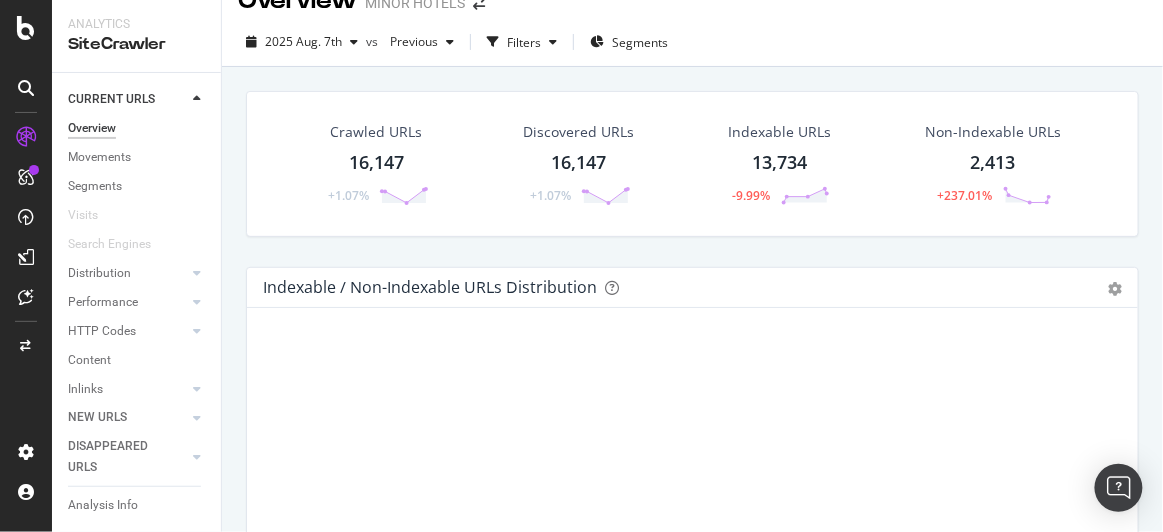 scroll, scrollTop: 35, scrollLeft: 0, axis: vertical 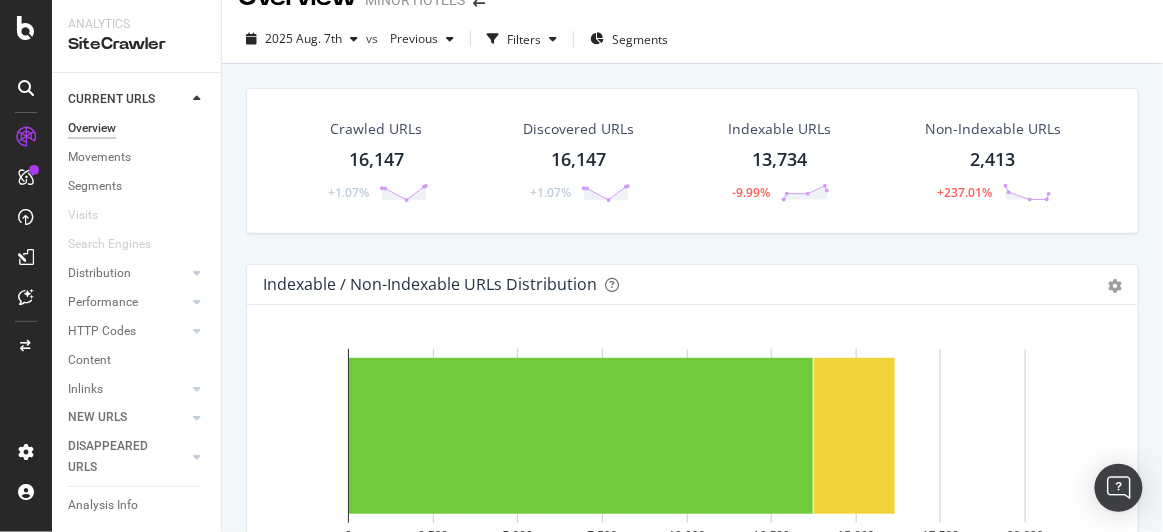 click on "2,413" at bounding box center [993, 160] 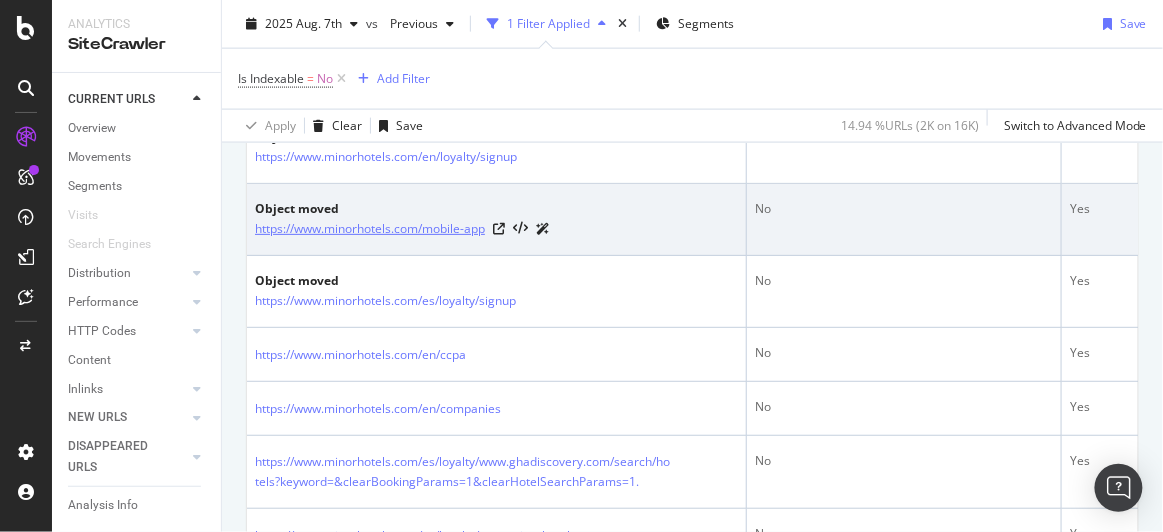 scroll, scrollTop: 730, scrollLeft: 0, axis: vertical 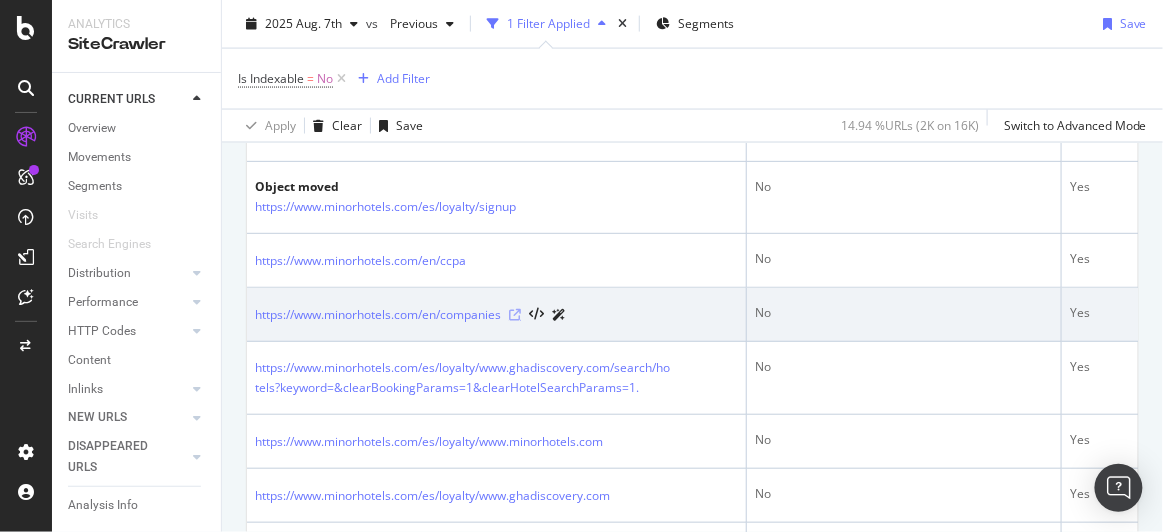 click at bounding box center (515, 315) 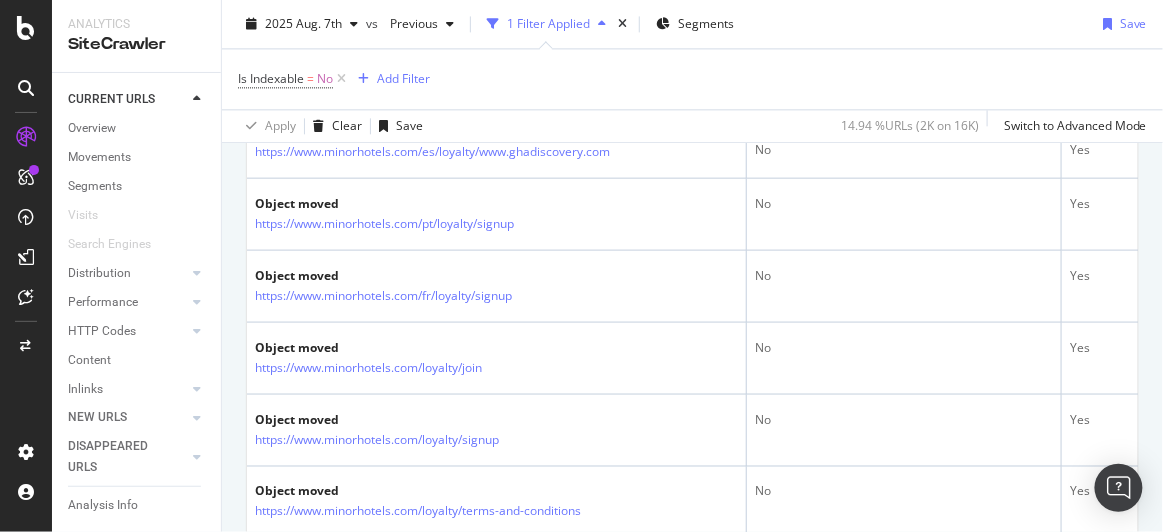scroll, scrollTop: 1077, scrollLeft: 0, axis: vertical 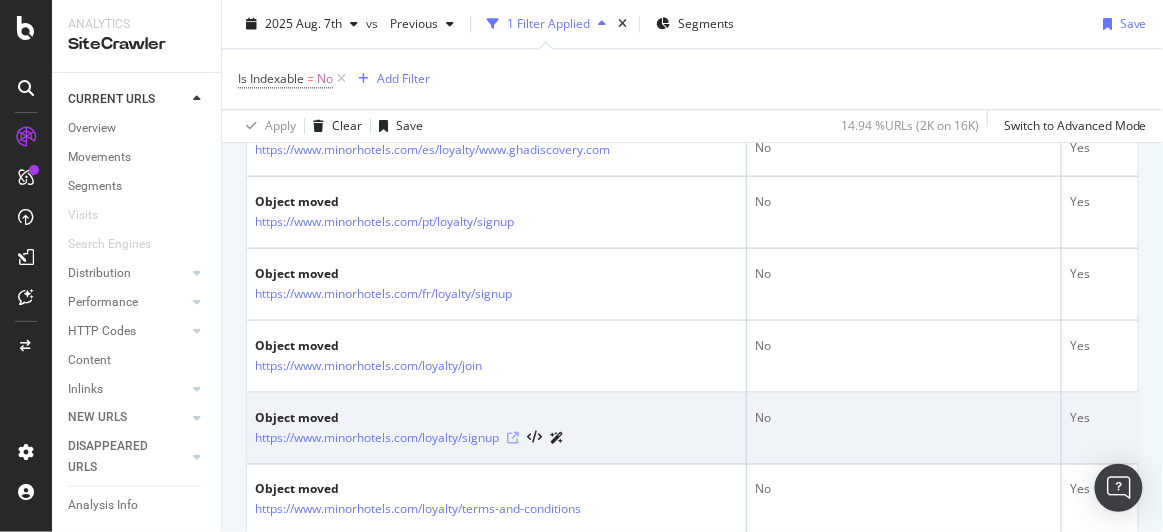 click at bounding box center (513, 437) 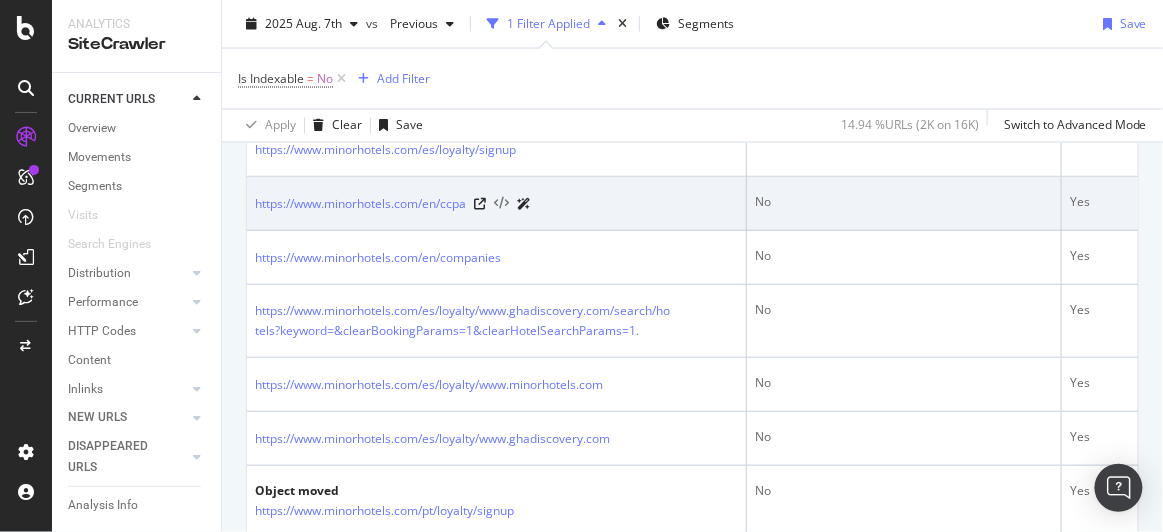 scroll, scrollTop: 732, scrollLeft: 0, axis: vertical 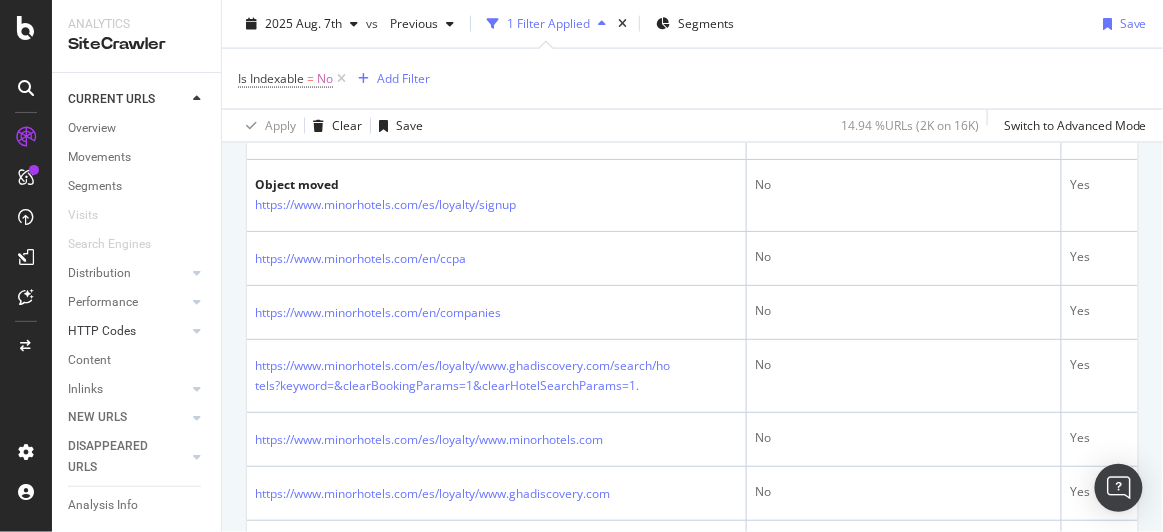 click at bounding box center [177, 331] 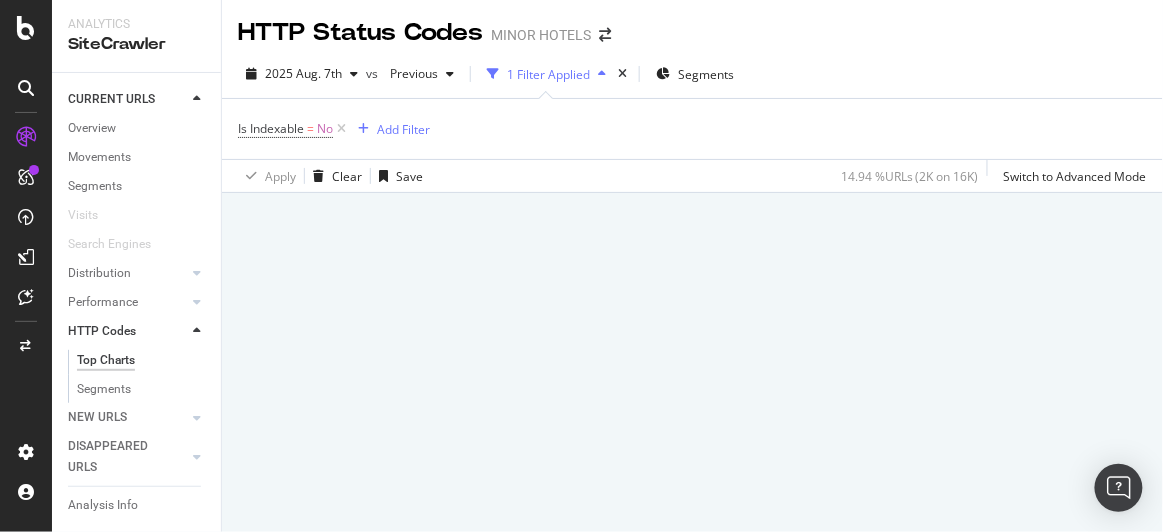 scroll, scrollTop: 0, scrollLeft: 0, axis: both 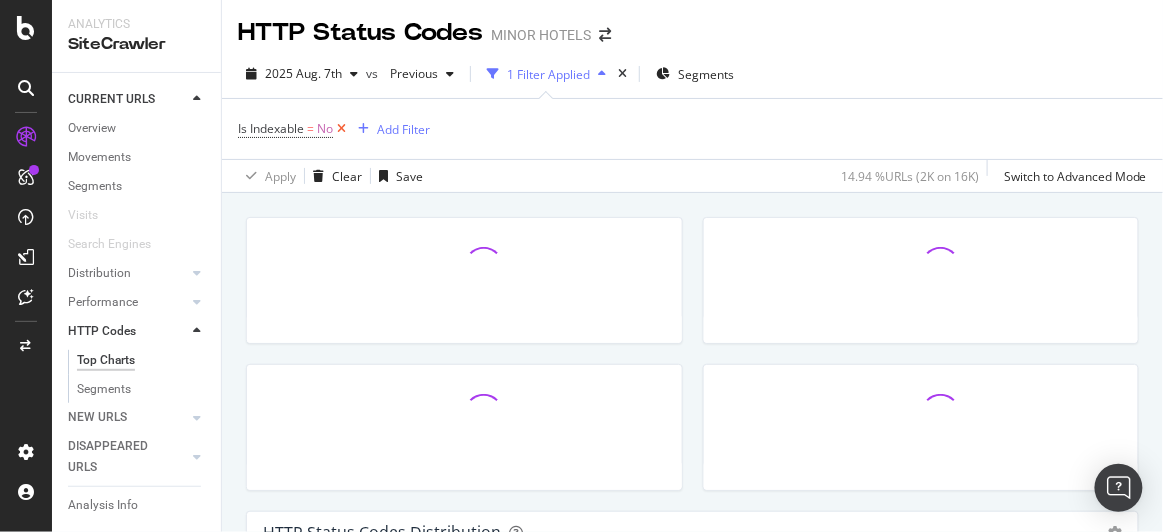 click at bounding box center (341, 129) 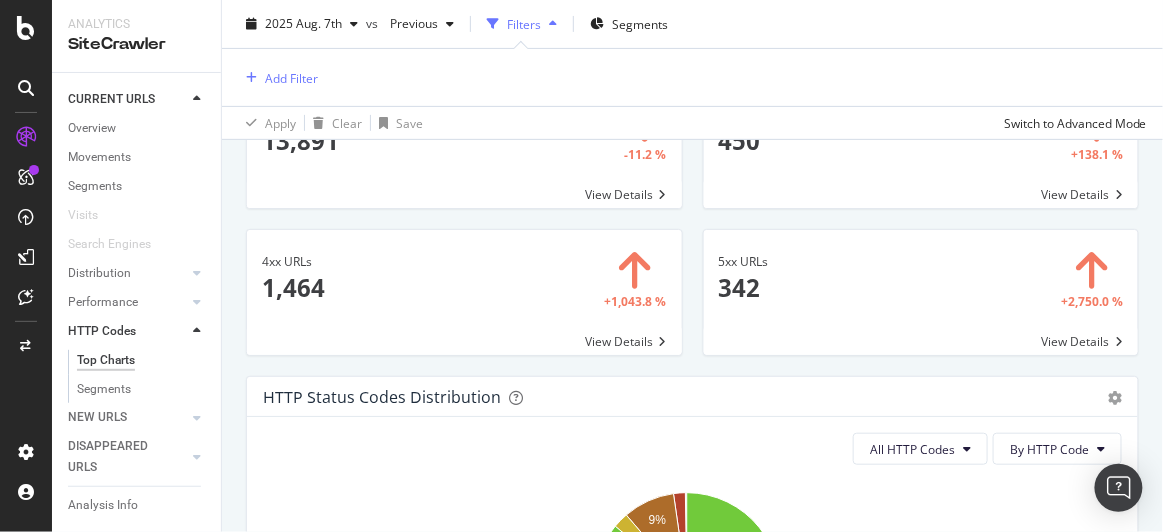 scroll, scrollTop: 132, scrollLeft: 0, axis: vertical 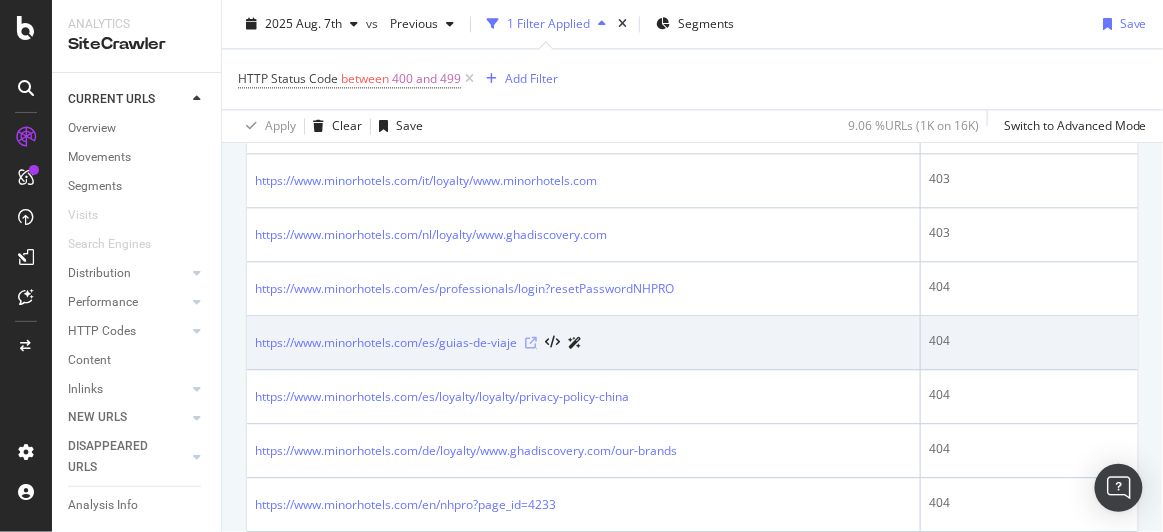 click at bounding box center [531, 343] 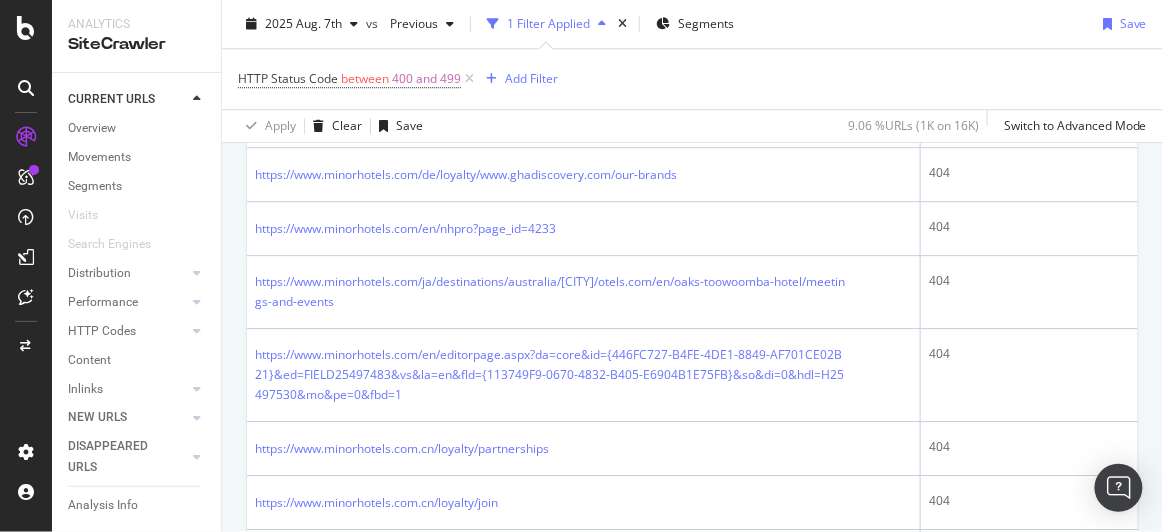 scroll, scrollTop: 1472, scrollLeft: 0, axis: vertical 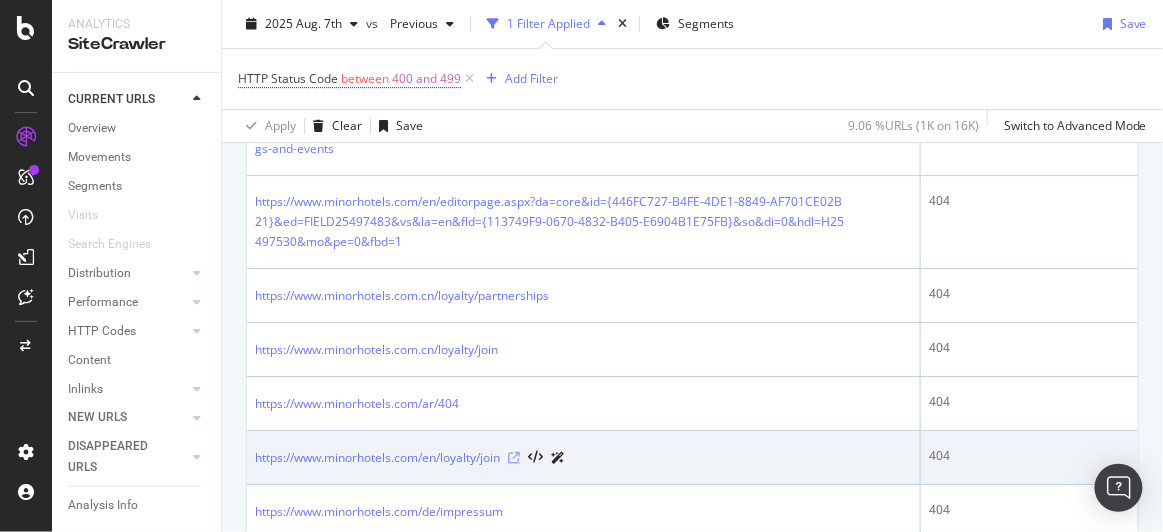 click at bounding box center (514, 458) 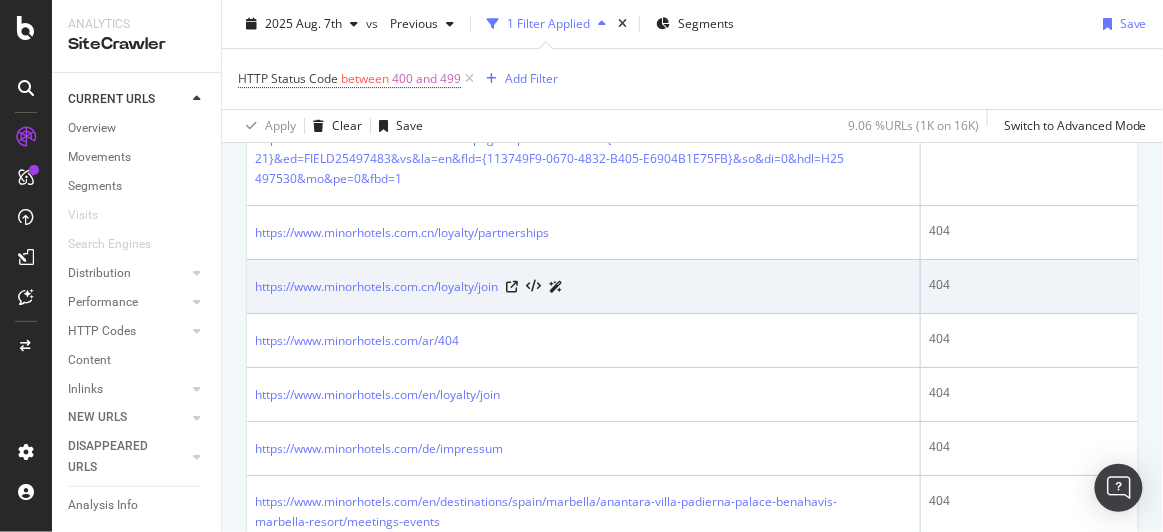 scroll, scrollTop: 1536, scrollLeft: 0, axis: vertical 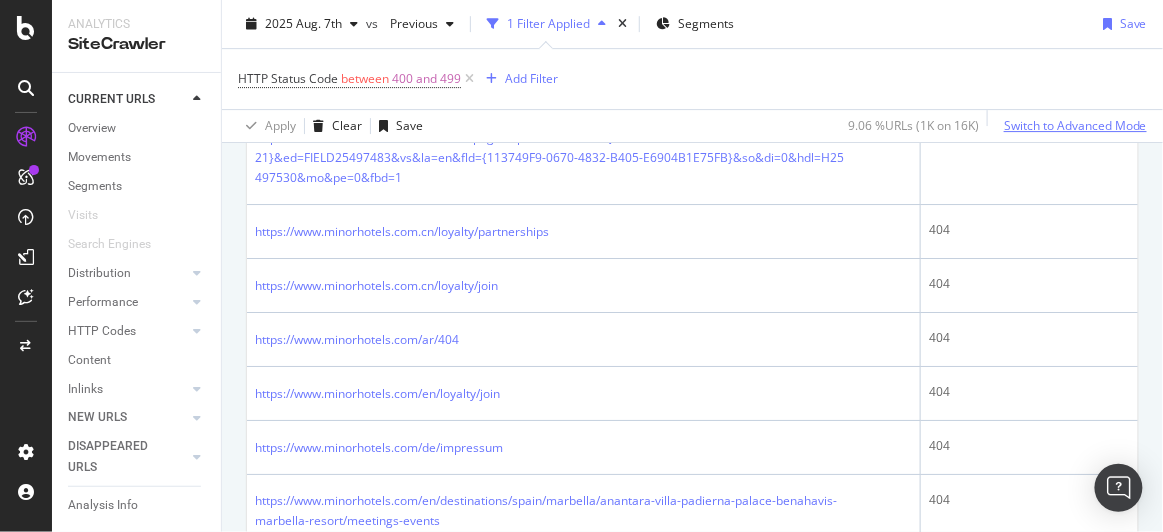 click on "Switch to Advanced Mode" at bounding box center (1075, 125) 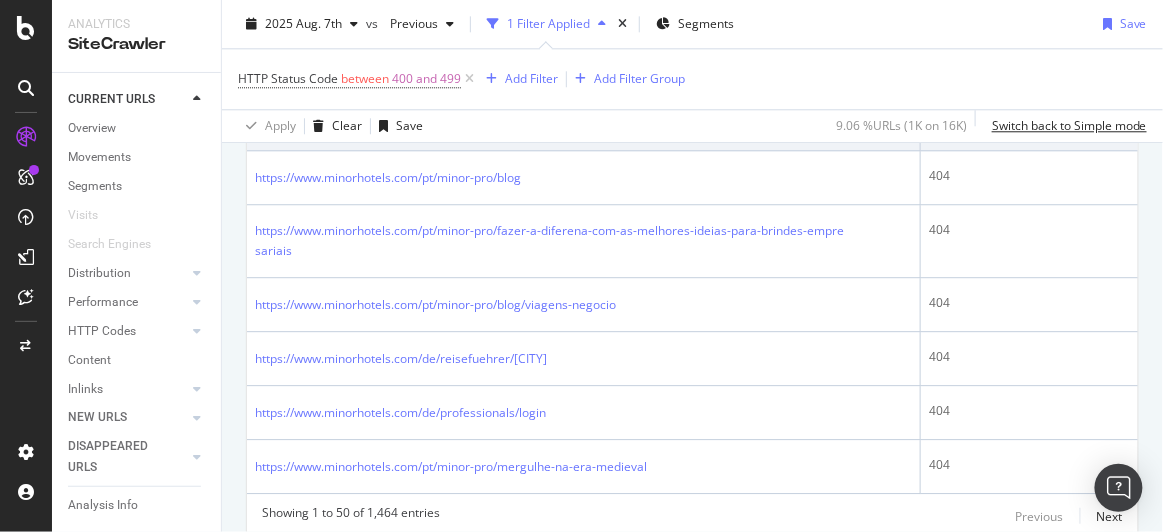 scroll, scrollTop: 3089, scrollLeft: 0, axis: vertical 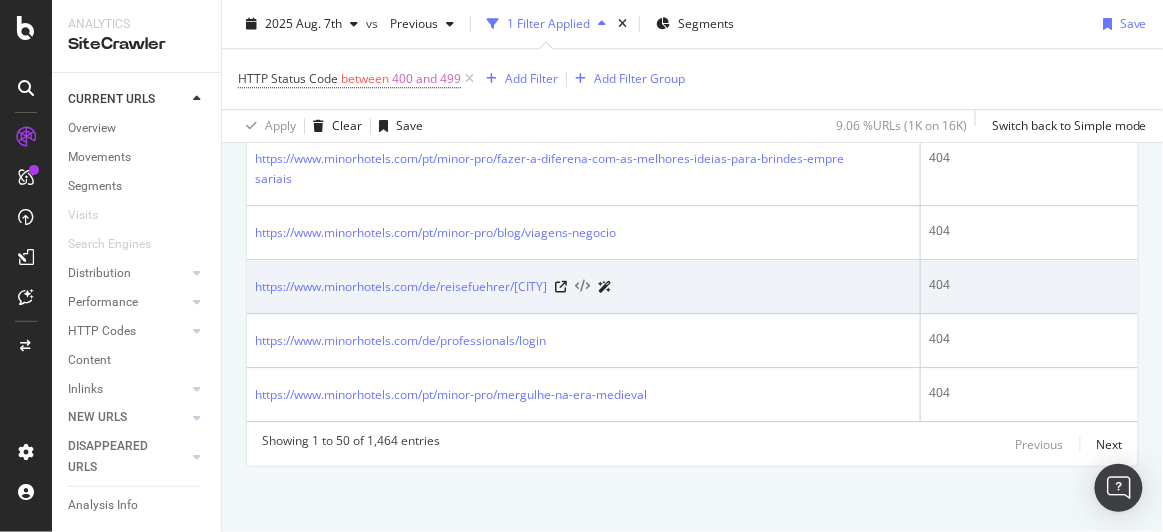 click at bounding box center (582, 287) 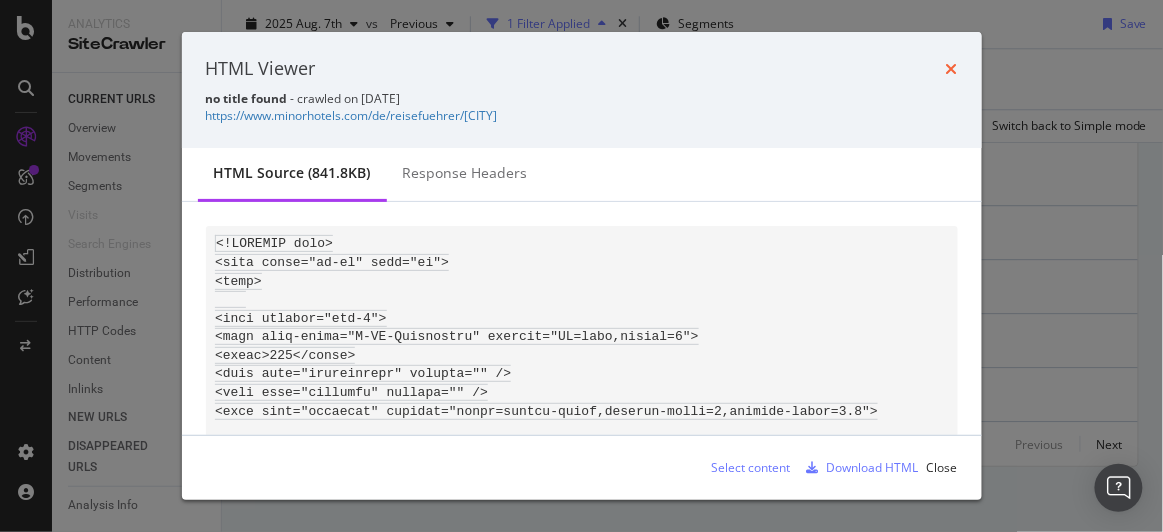 click 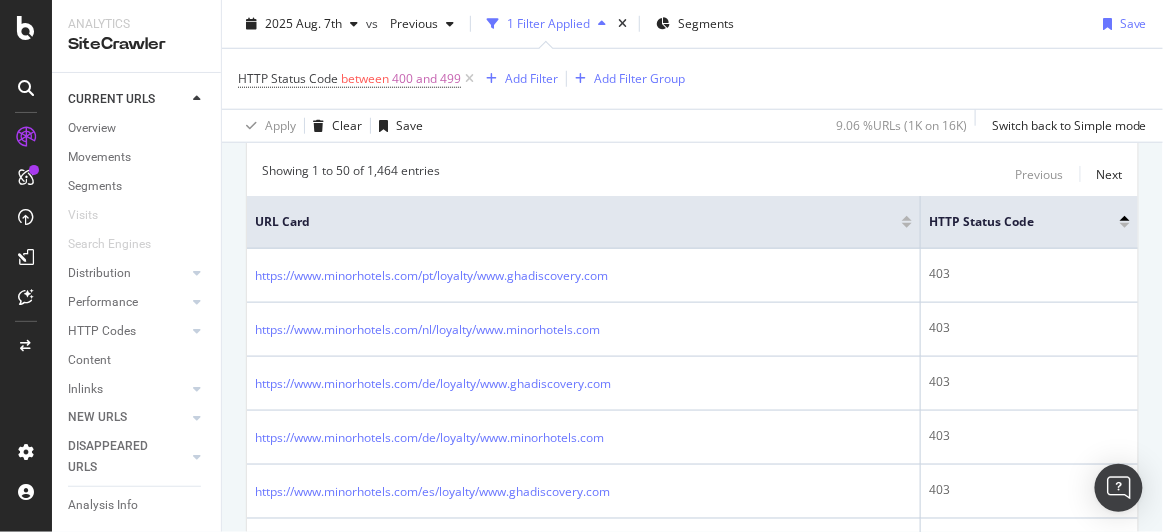 scroll, scrollTop: 403, scrollLeft: 0, axis: vertical 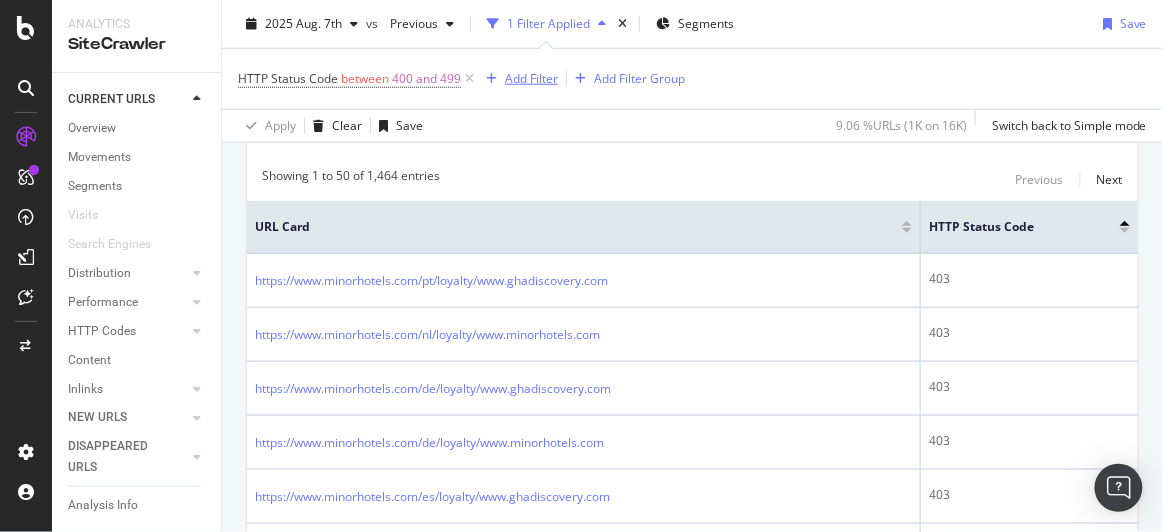 click on "Add Filter" at bounding box center [531, 78] 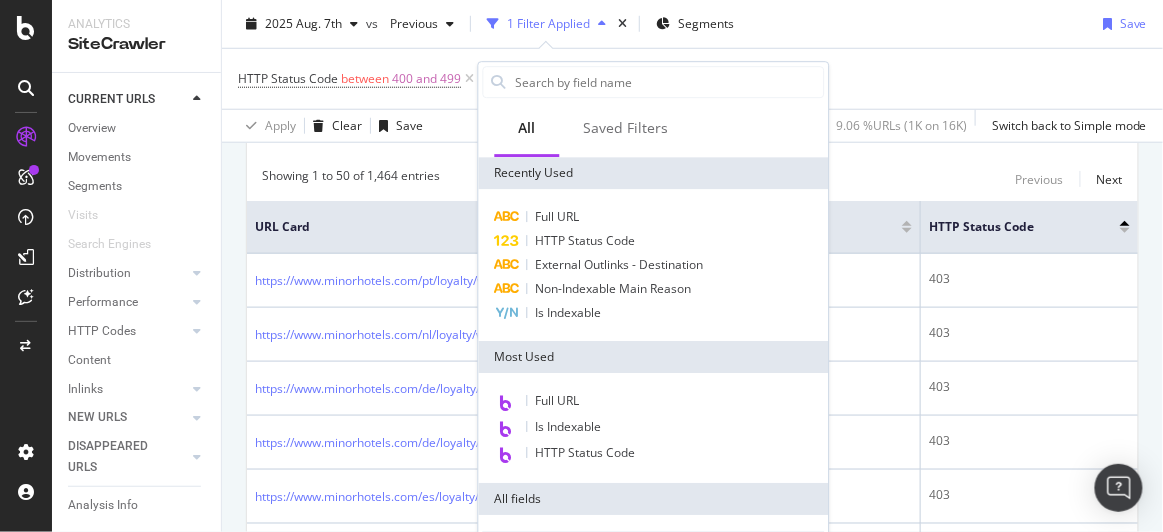 click on "Showing 1 to 50 of 1,464 entries Previous Next" at bounding box center [692, 179] 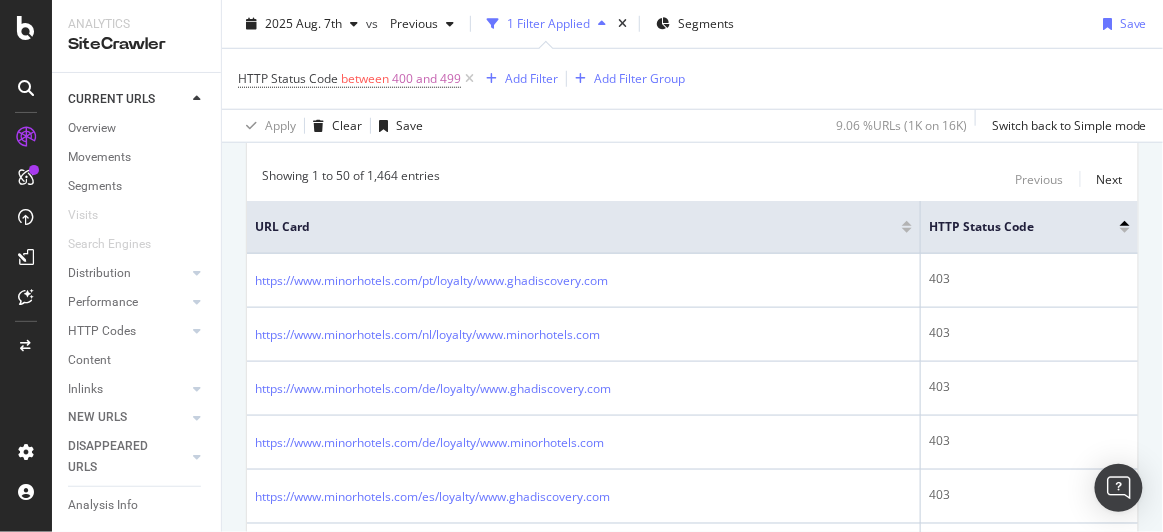 drag, startPoint x: 942, startPoint y: 165, endPoint x: 986, endPoint y: 162, distance: 44.102154 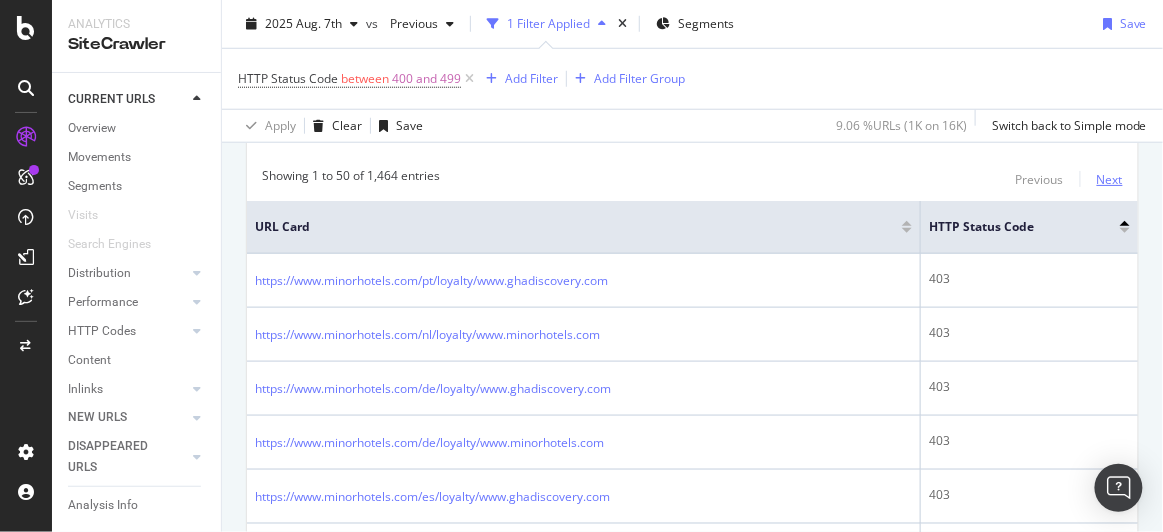 click on "Next" at bounding box center [1110, 179] 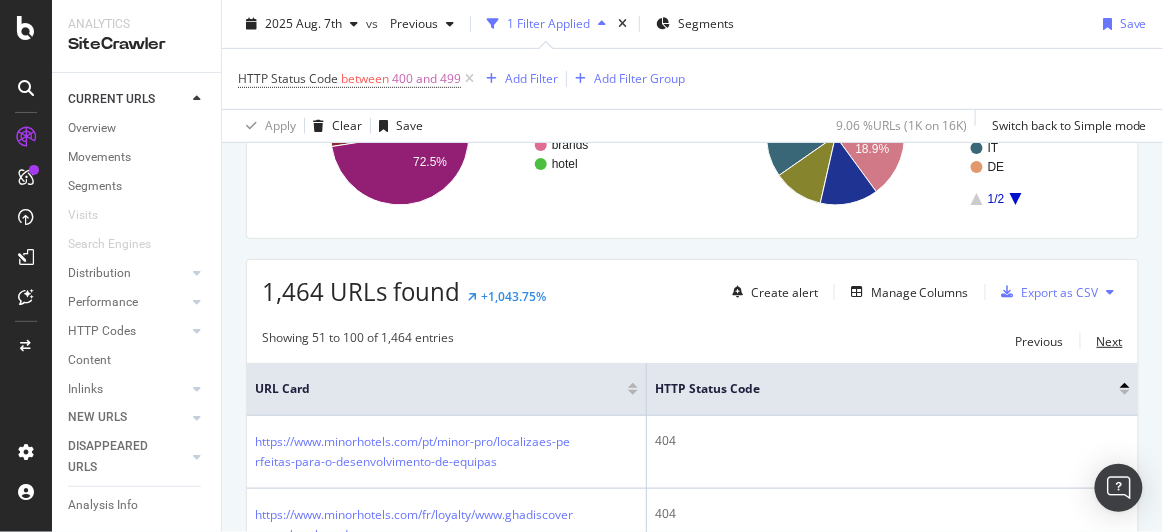 scroll, scrollTop: 239, scrollLeft: 0, axis: vertical 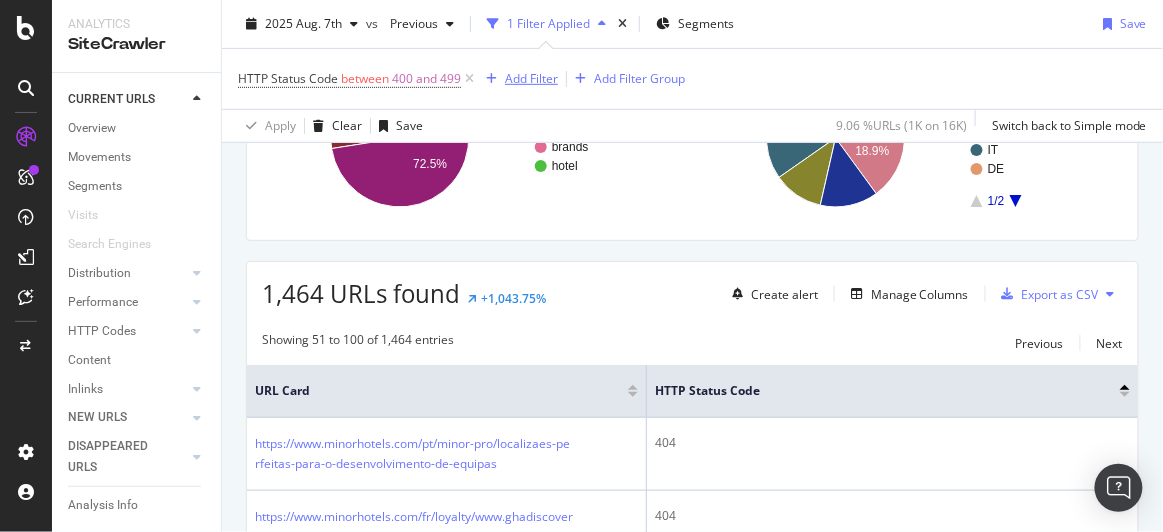 click on "Add Filter" at bounding box center (518, 79) 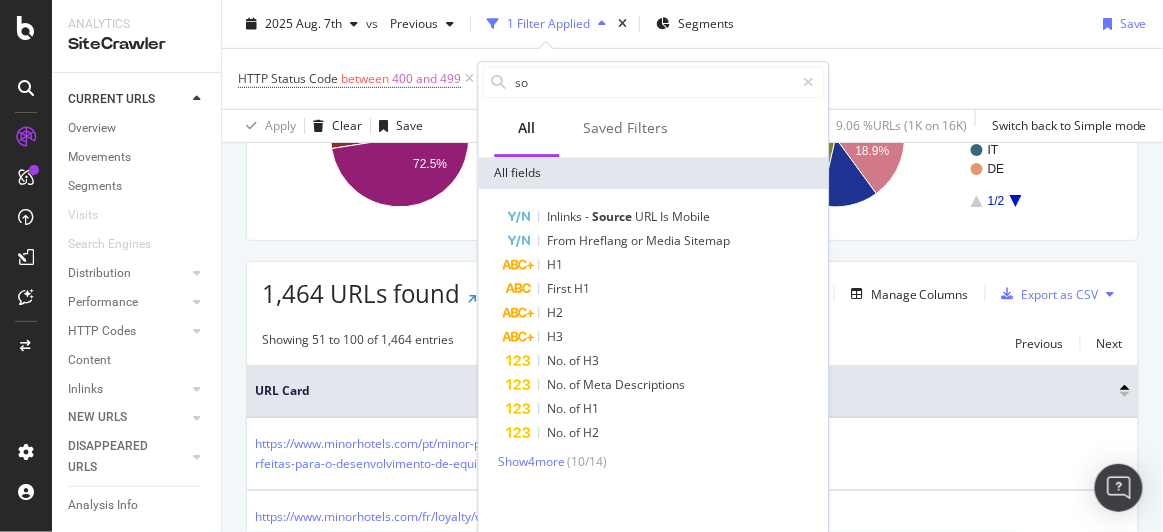 type on "s" 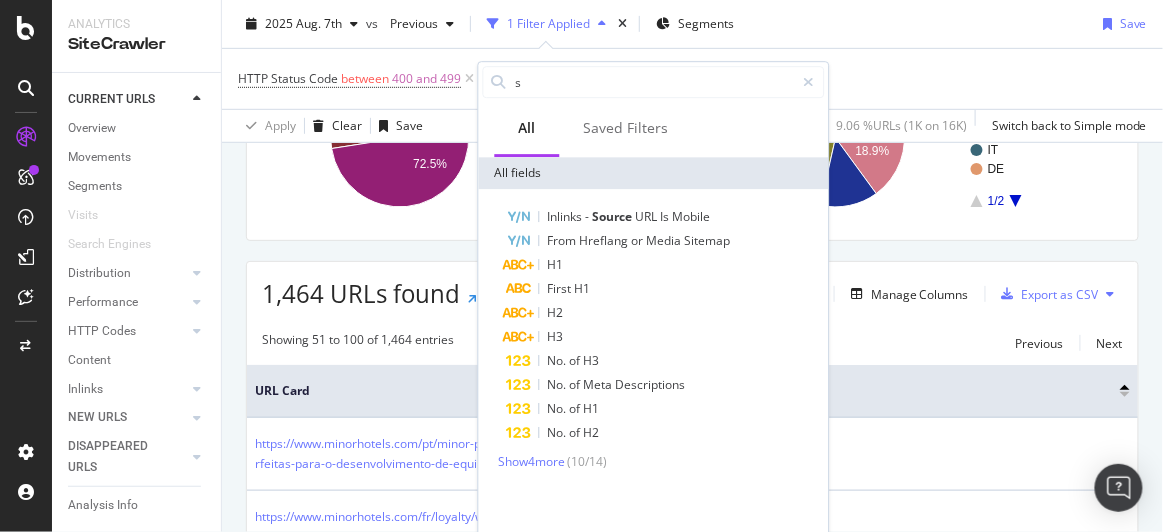 type 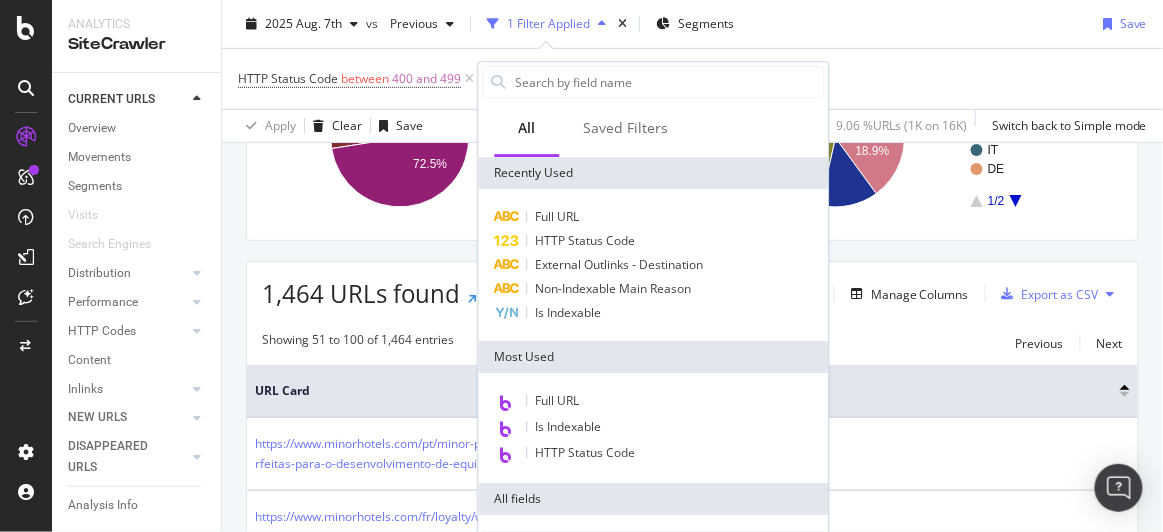click on "URLs Crawled By Botify By pagetype Chart (by Value) Table Expand Export as CSV Export as PNG Add to Custom Report ×
Chart (by Value) Table Expand Export as CSV Export as PNG Add to Custom Report
×
pages blog brands hotel 27% 72.5% pagetype Crawled URLs pages 1,062 blog 395 brands 5 hotel 2 hotel
URLs Crawled By Botify By domain_language
Chart (by Value) Table Expand Export as CSV Export as PNG Add to Custom Report
×
EN ES NL PT IT DE 1/2 21.1% 18.9% domain-language Crawled URLs EN 309 ES 276 NL 199 PT 172 IT 169 DE 166 FR 163 #nomatch 8 AR 1 RU 1 0/0
1,464 URLs found +1,043.75% Create alert Manage Columns Export as CSV Showing 51 to 100 of 1,464 entries Previous Next URL Card HTTP Status Code 404 404 404 404 404 404 404 404 404 404 404 404 404" at bounding box center (692, 2093) 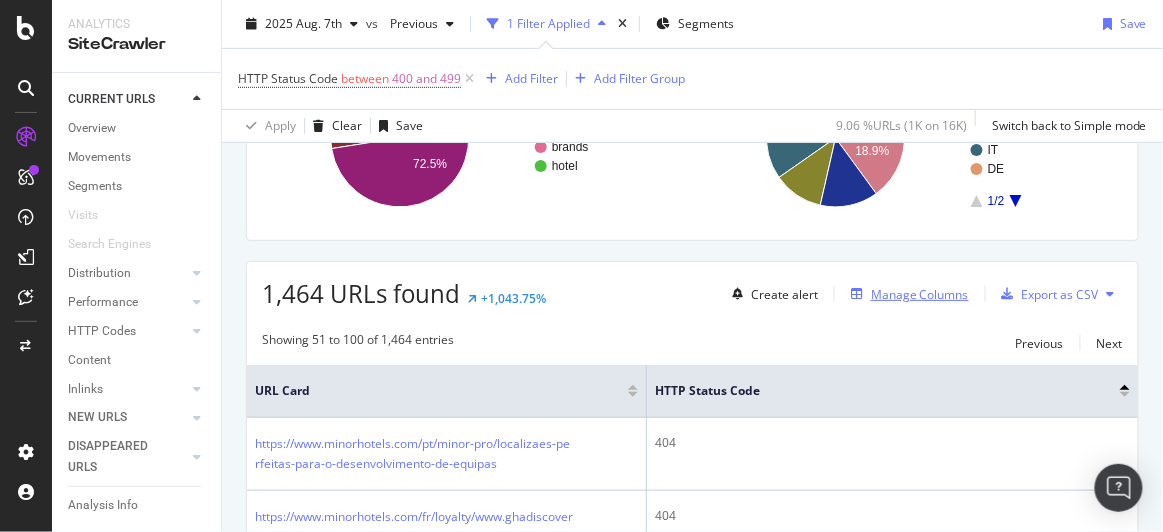 click on "Manage Columns" at bounding box center [920, 294] 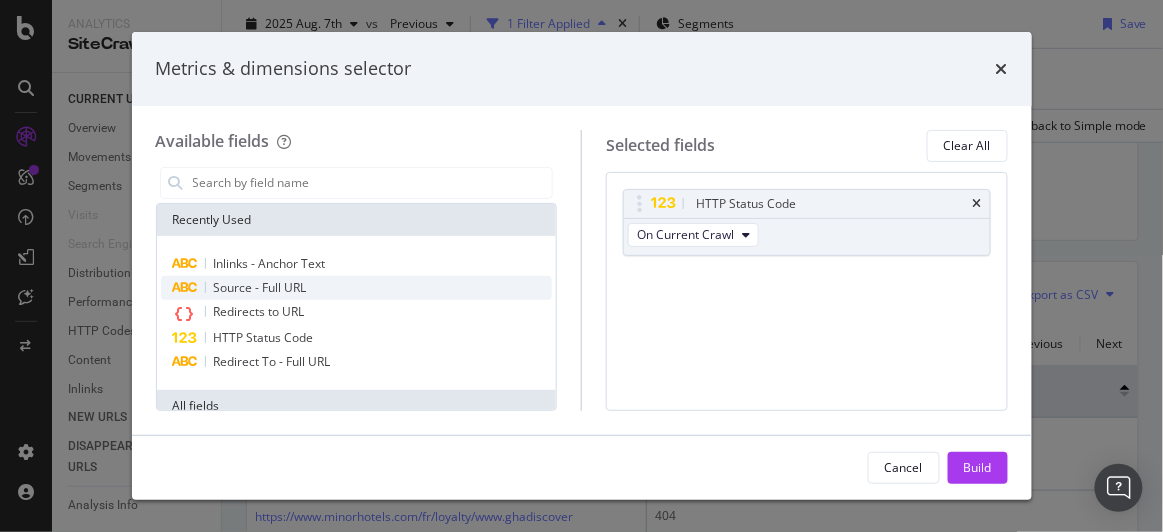 click on "Source - Full URL" at bounding box center (357, 288) 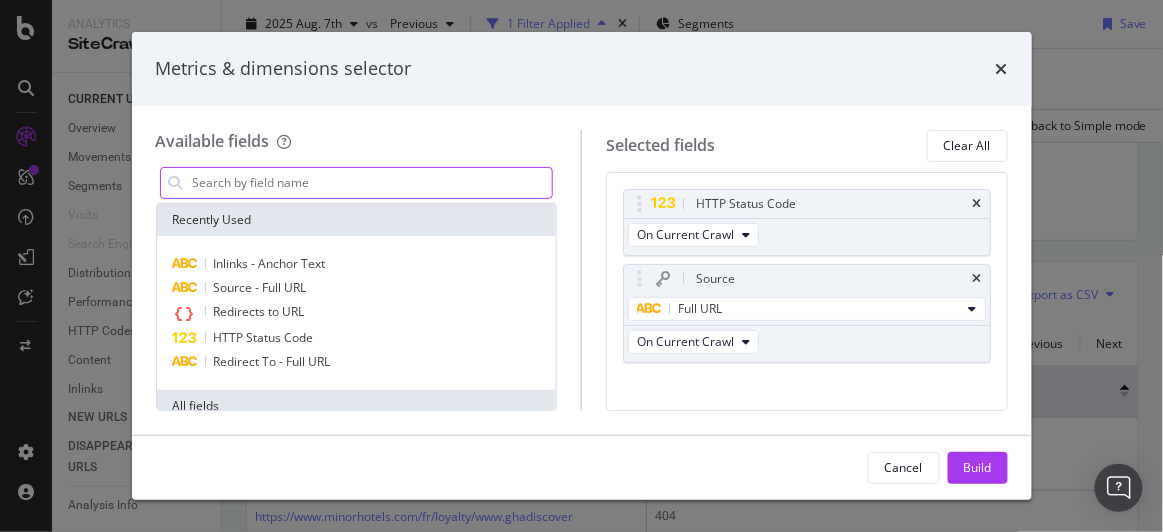 click at bounding box center (372, 183) 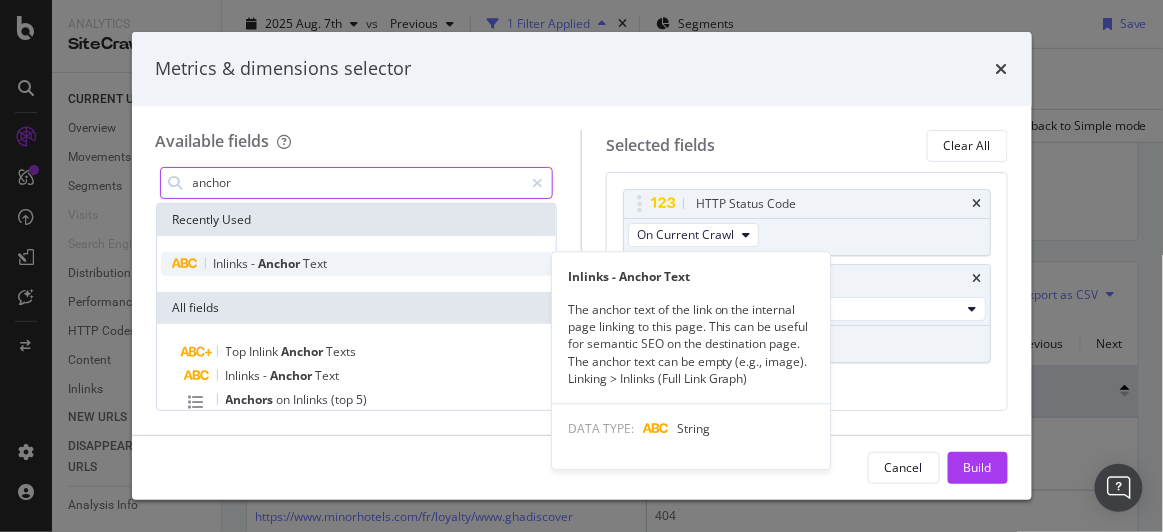 type on "anchor" 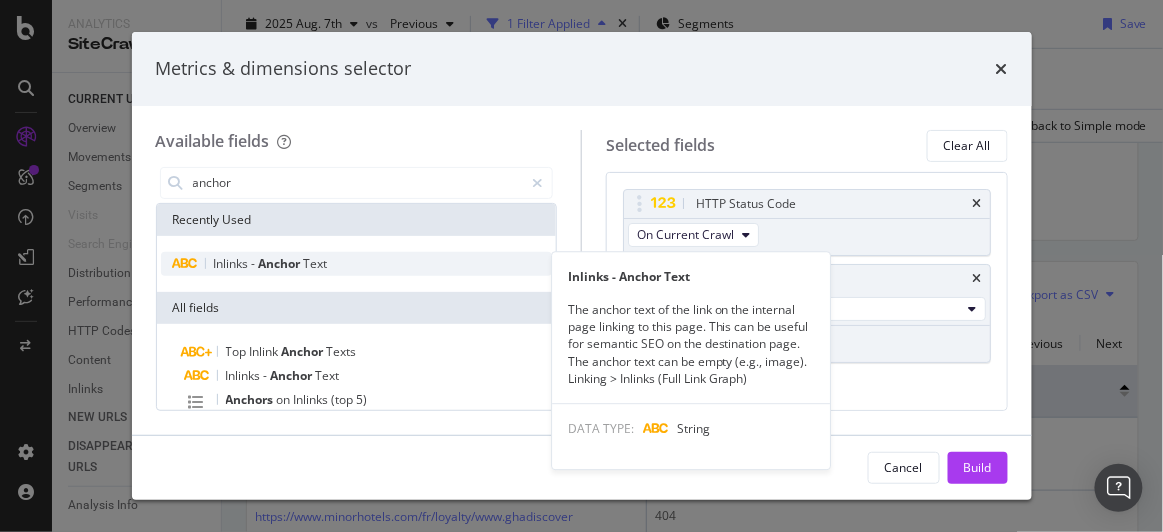 click on "Anchor" at bounding box center (281, 263) 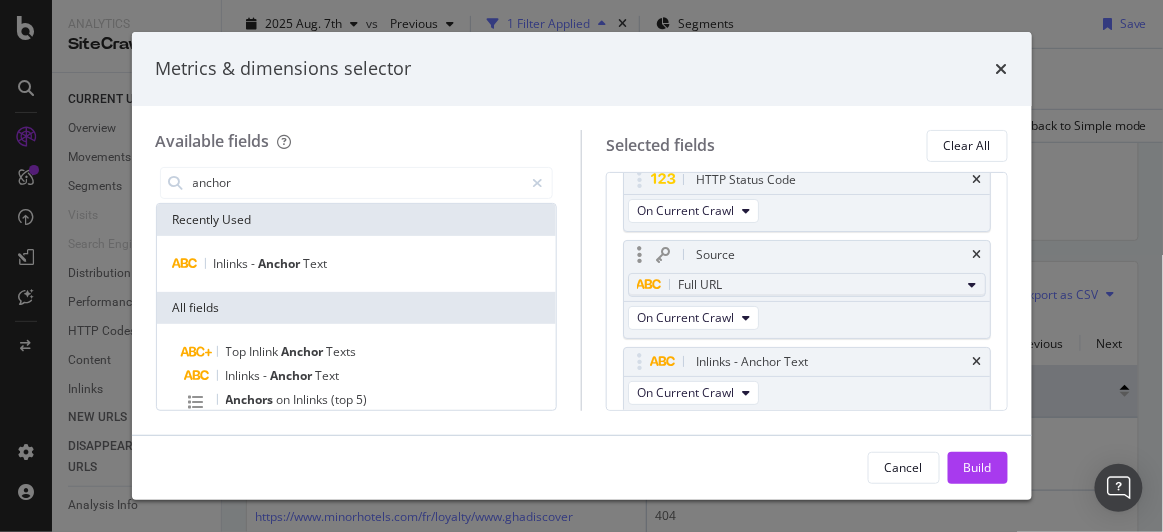 scroll, scrollTop: 90, scrollLeft: 0, axis: vertical 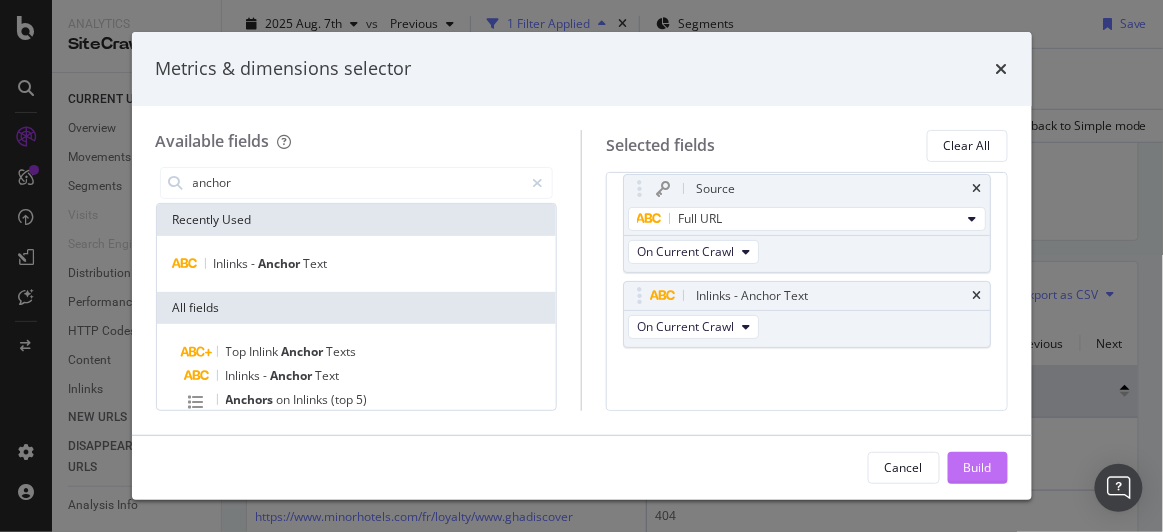 click on "Build" at bounding box center [978, 467] 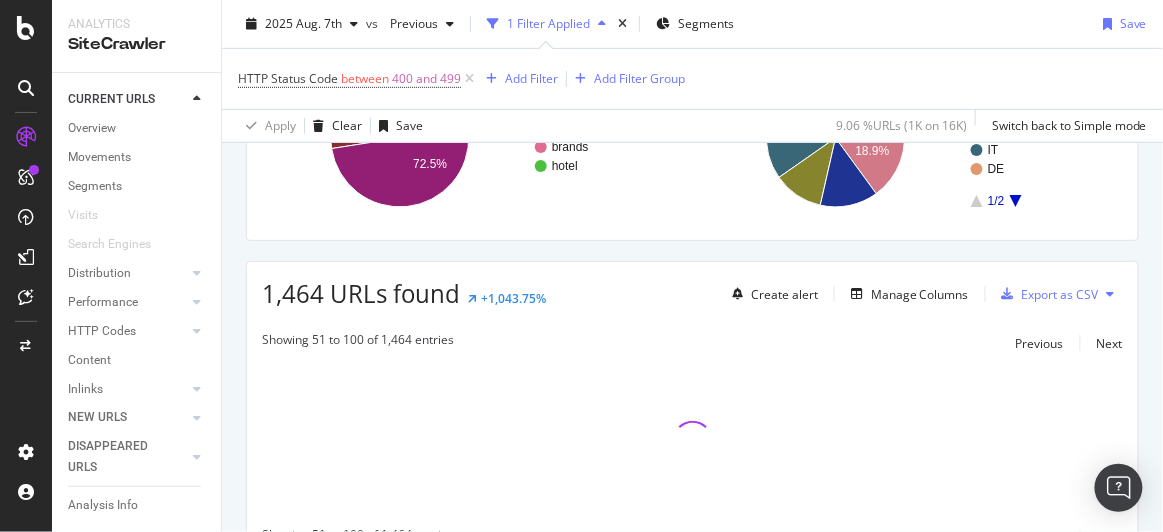 click at bounding box center [692, 440] 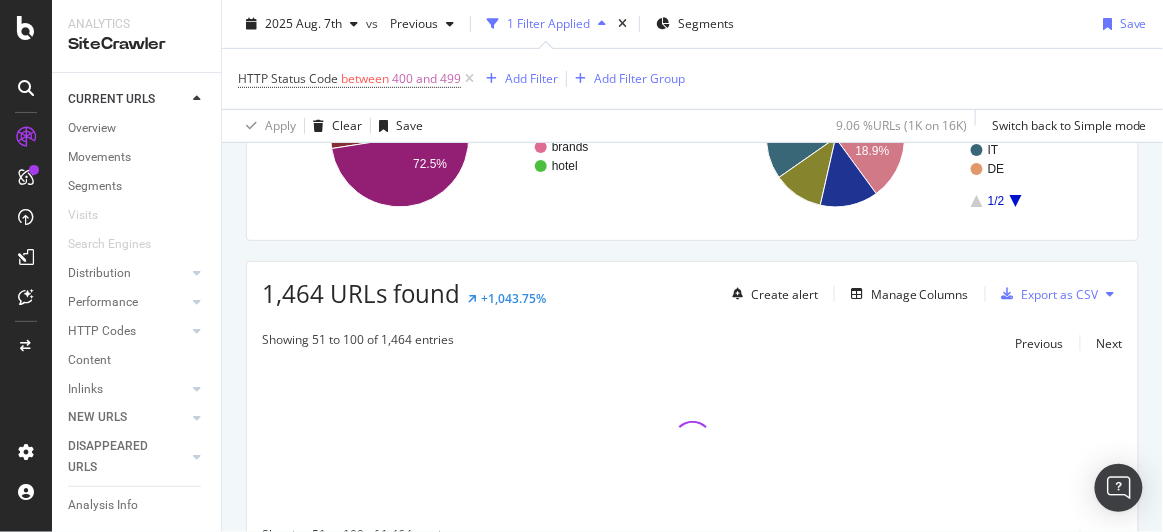 click at bounding box center (692, 440) 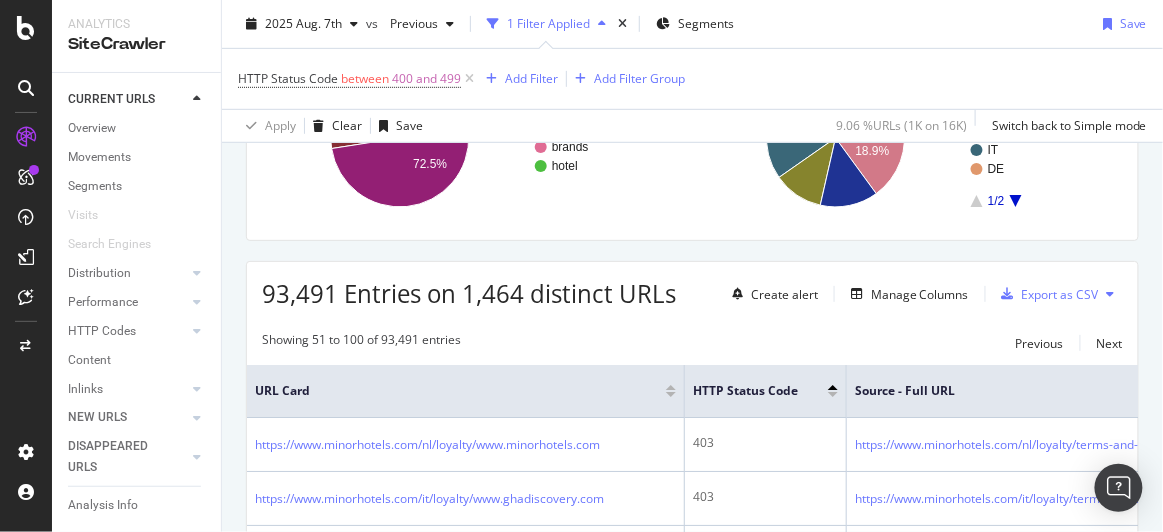 scroll, scrollTop: 0, scrollLeft: 410, axis: horizontal 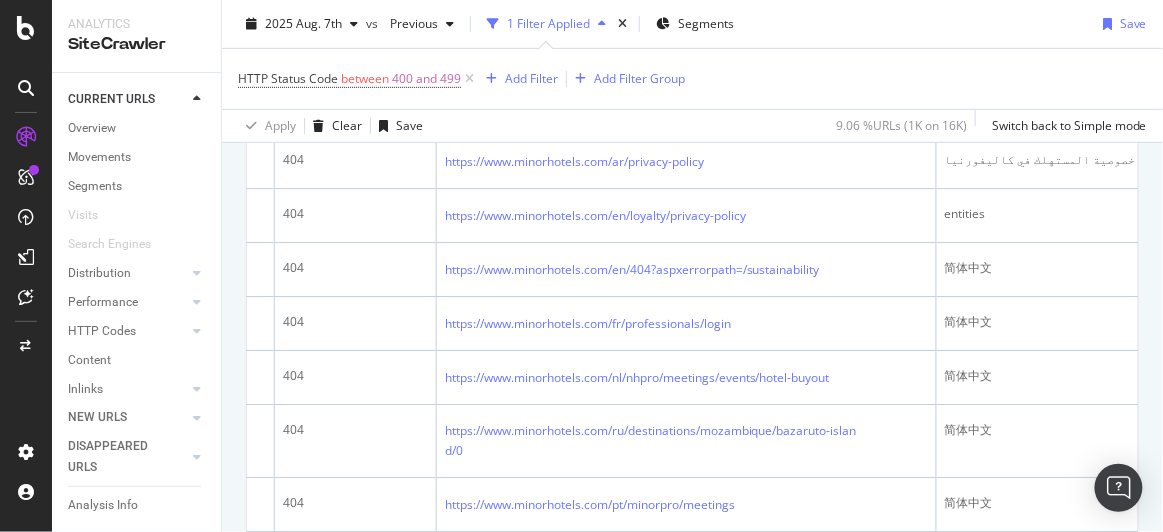 click on "简体中文" at bounding box center (1075, 441) 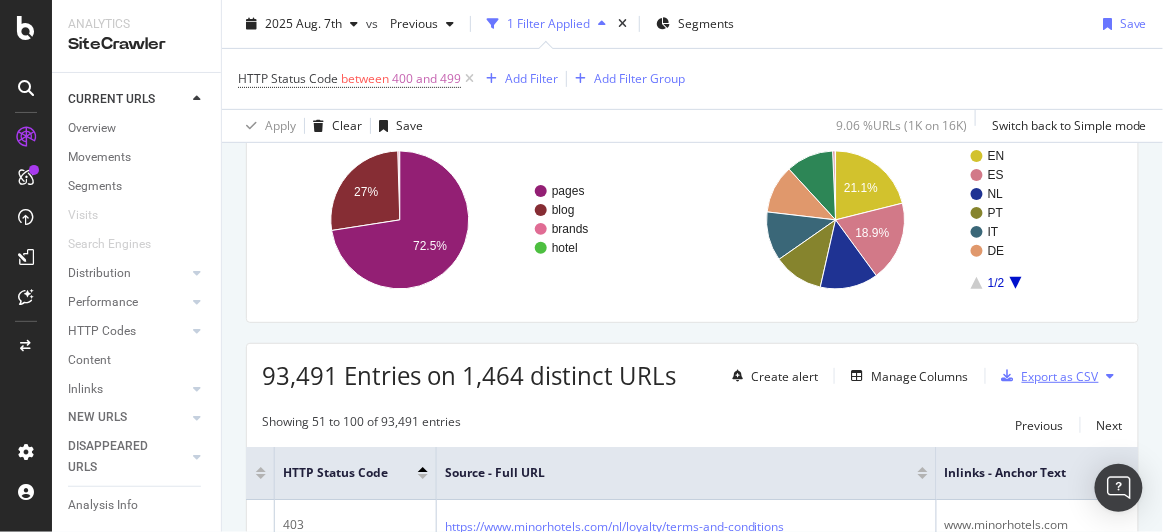 scroll, scrollTop: 158, scrollLeft: 0, axis: vertical 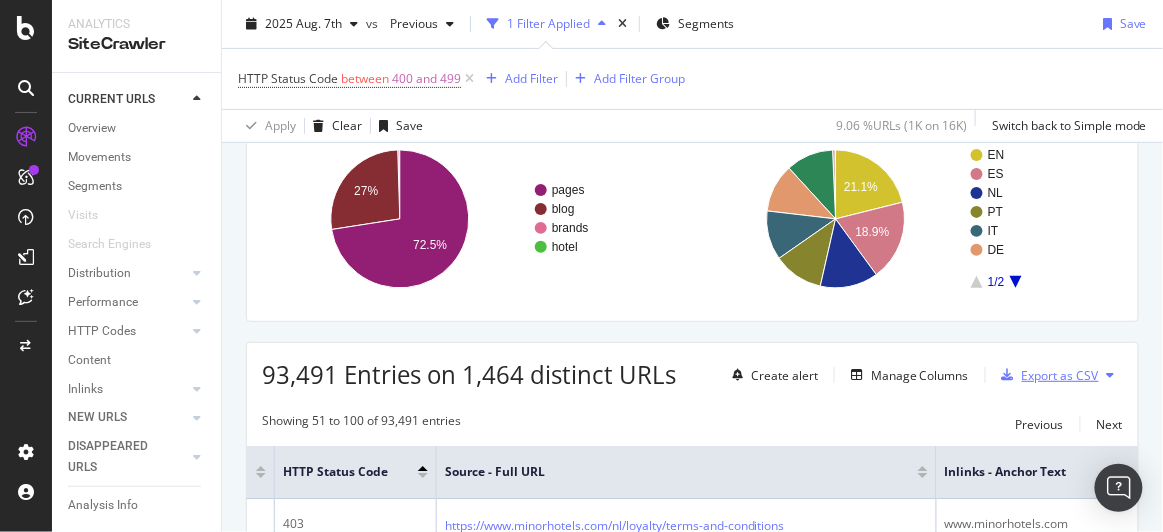 click on "Export as CSV" at bounding box center (1046, 375) 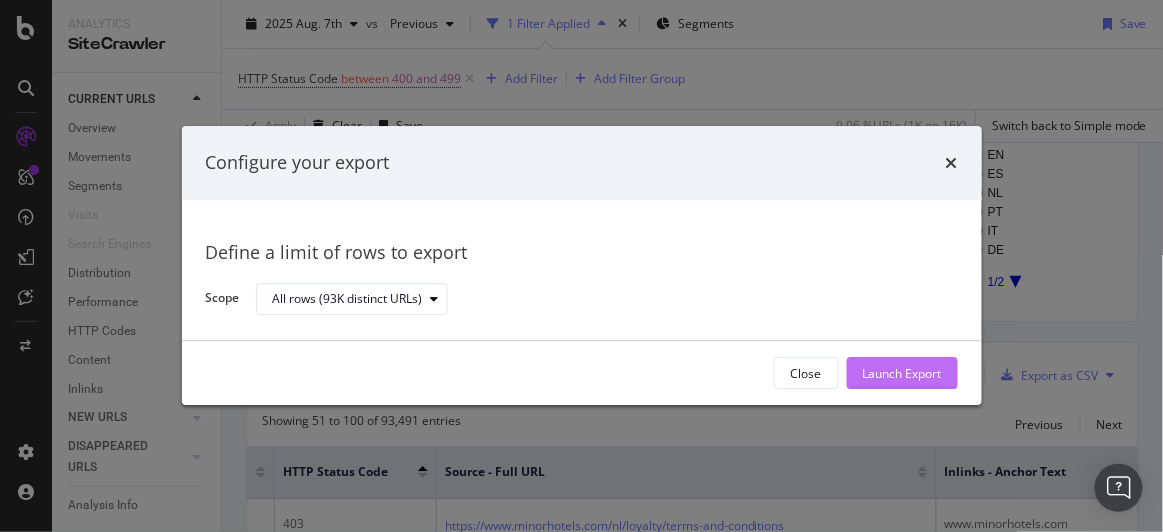 click on "Launch Export" 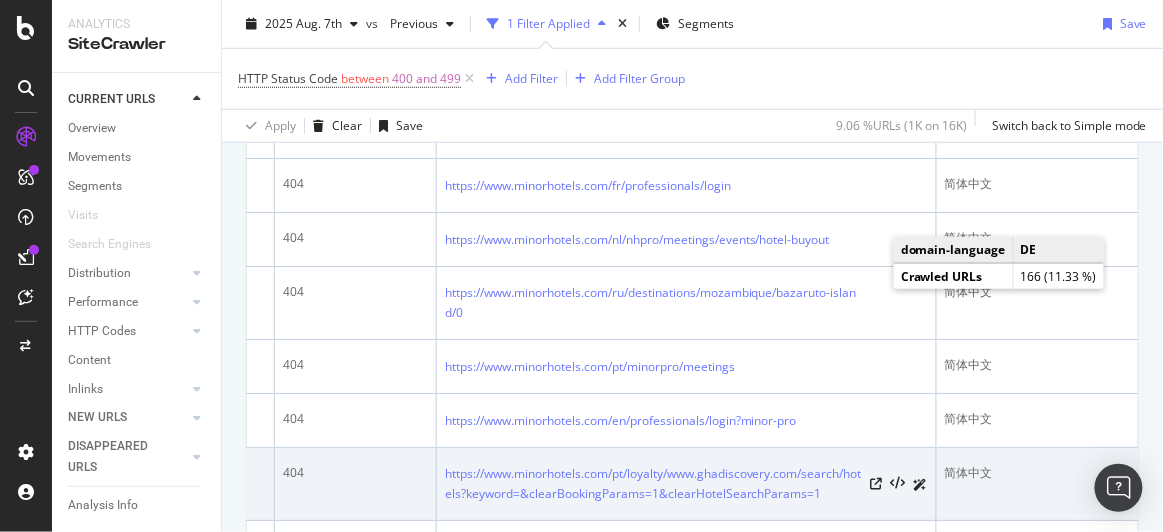 scroll, scrollTop: 2140, scrollLeft: 0, axis: vertical 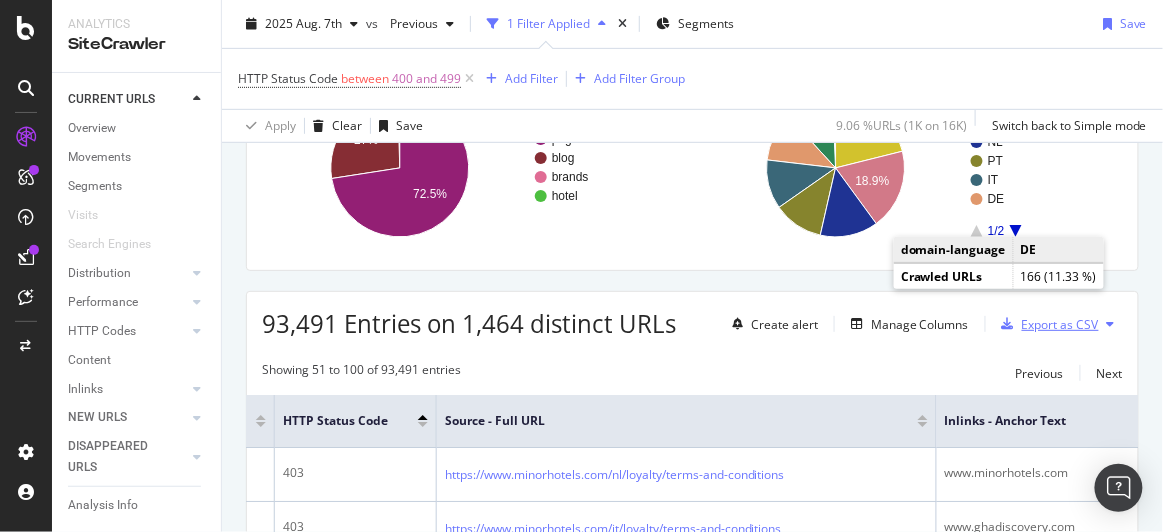 click on "Export as CSV" at bounding box center [1060, 324] 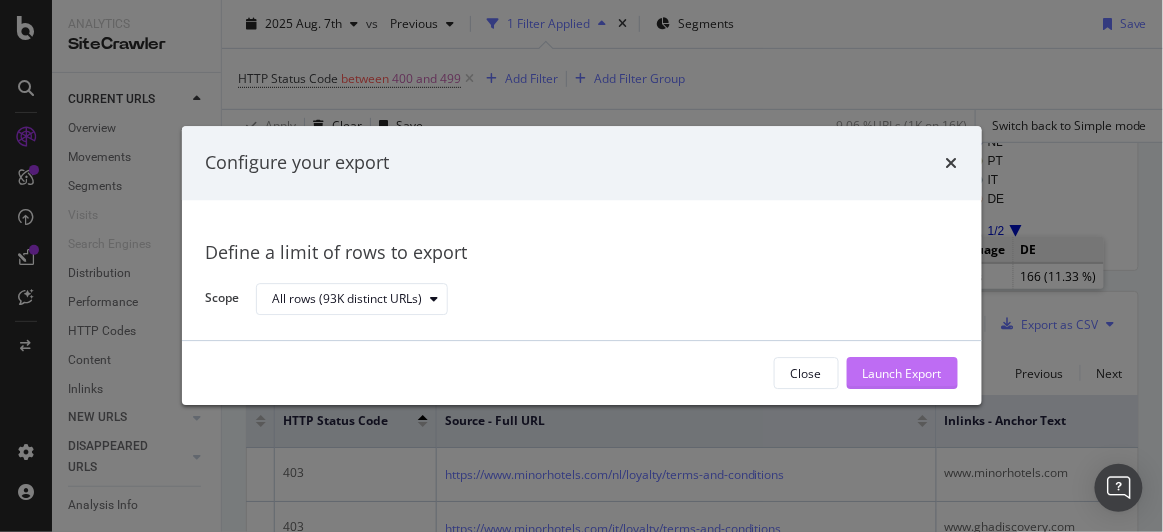 click on "Launch Export" 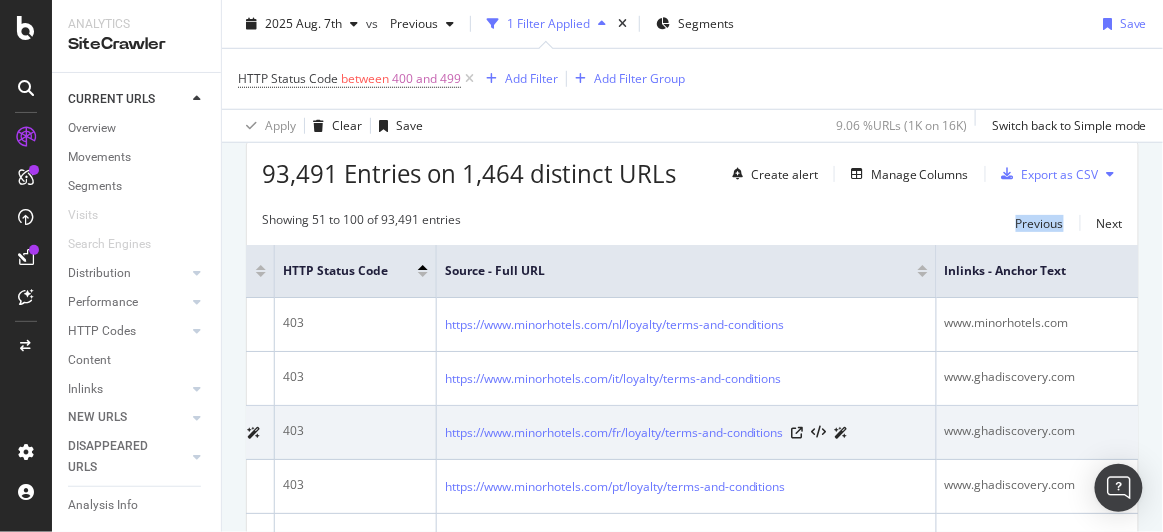 scroll, scrollTop: 370, scrollLeft: 0, axis: vertical 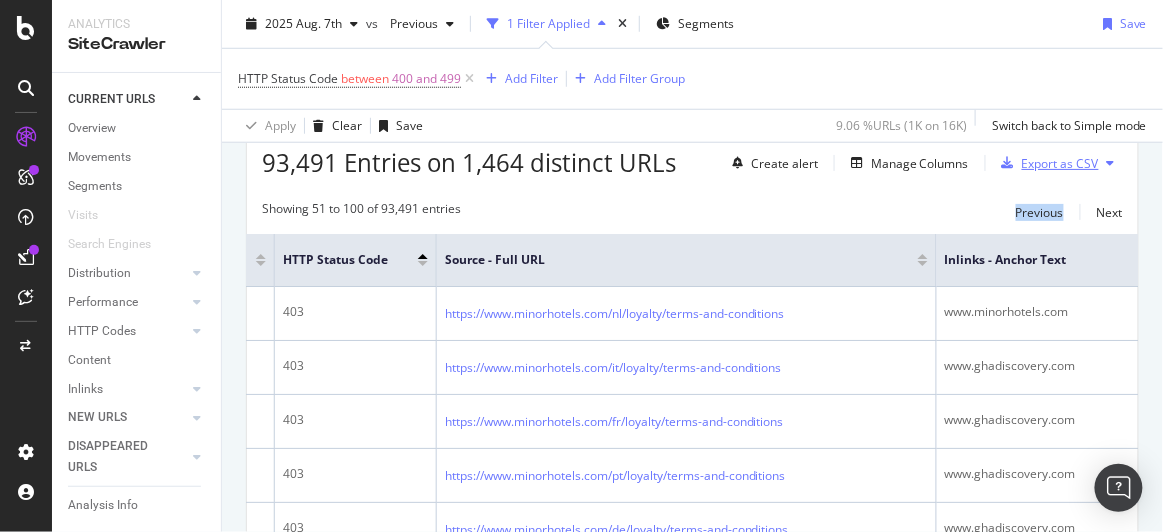 click on "Export as CSV" at bounding box center [1060, 163] 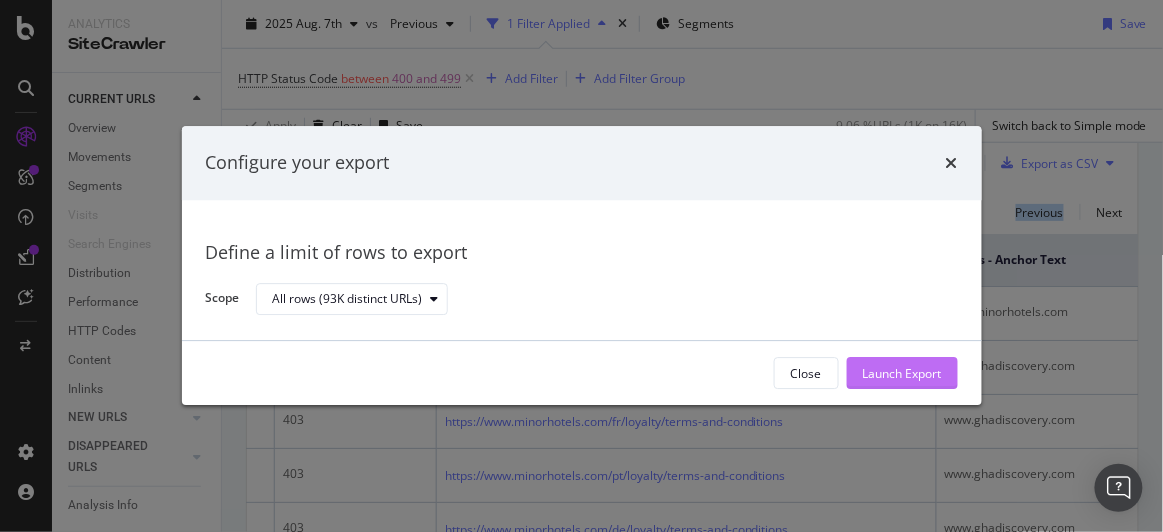 click on "Launch Export" 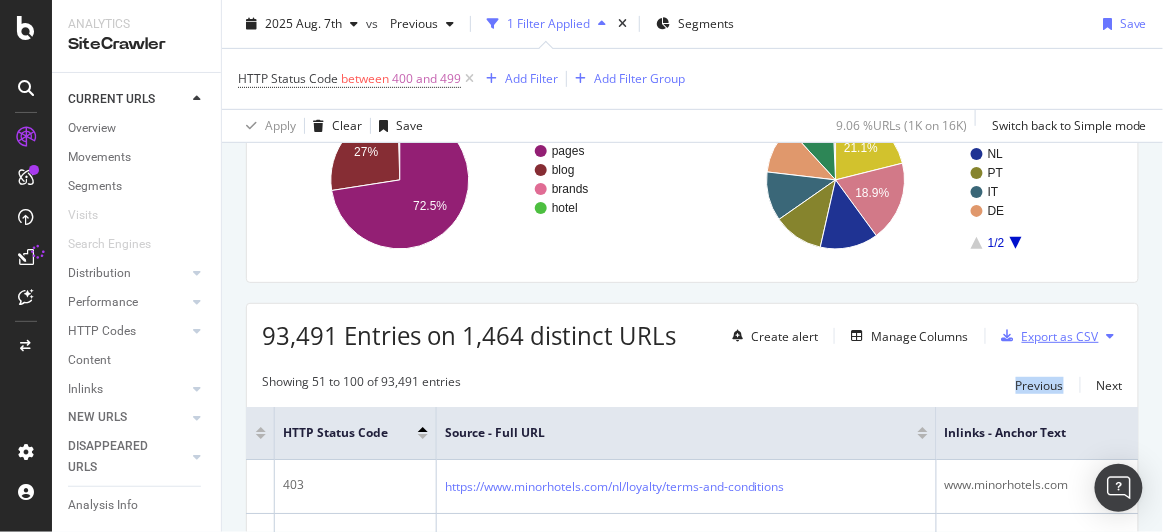 scroll, scrollTop: 199, scrollLeft: 0, axis: vertical 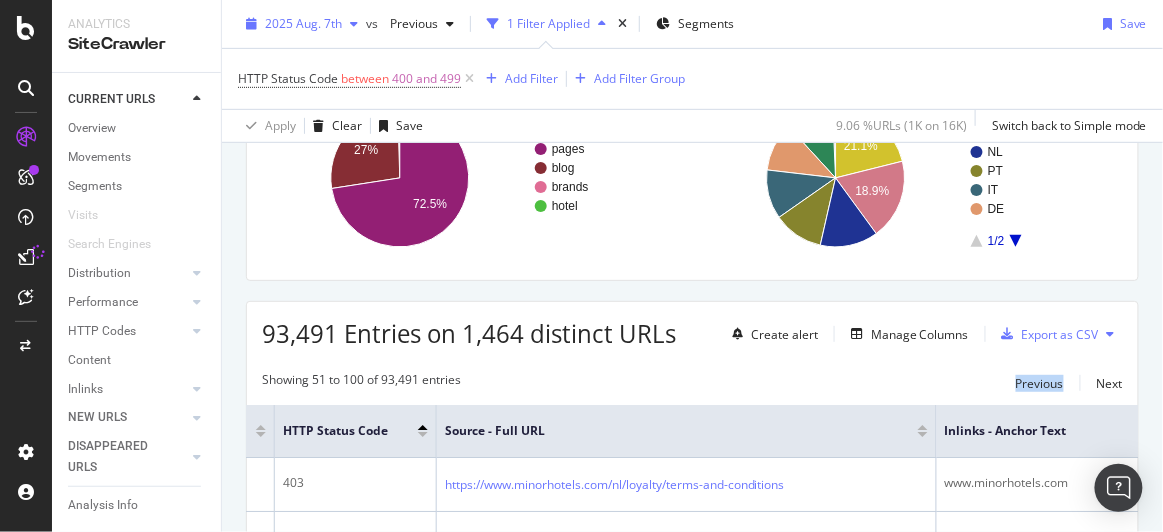 click on "2025 Aug. 7th" at bounding box center [303, 23] 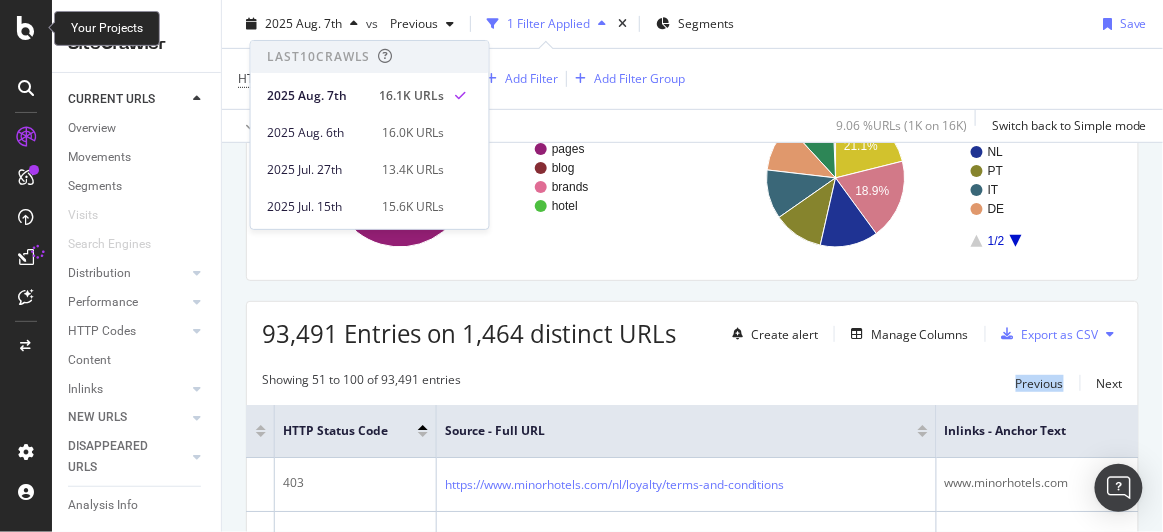 click at bounding box center [26, 266] 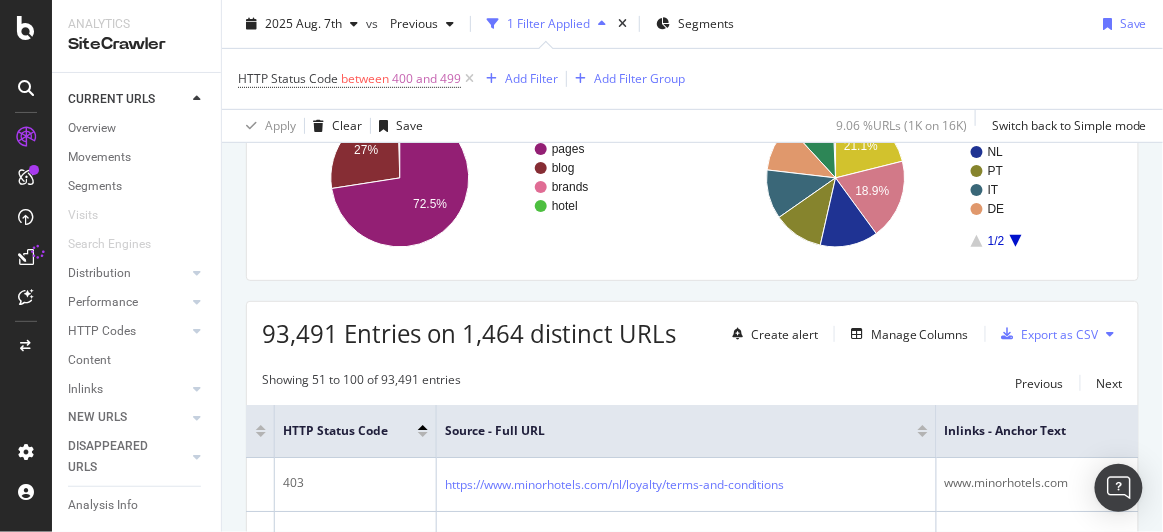 click at bounding box center [26, 266] 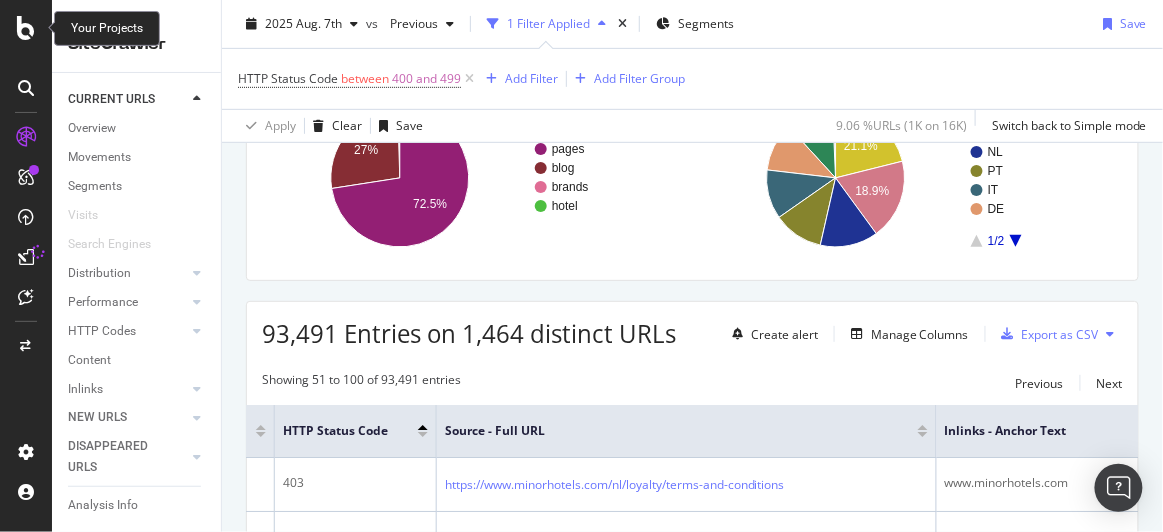 click at bounding box center [26, 28] 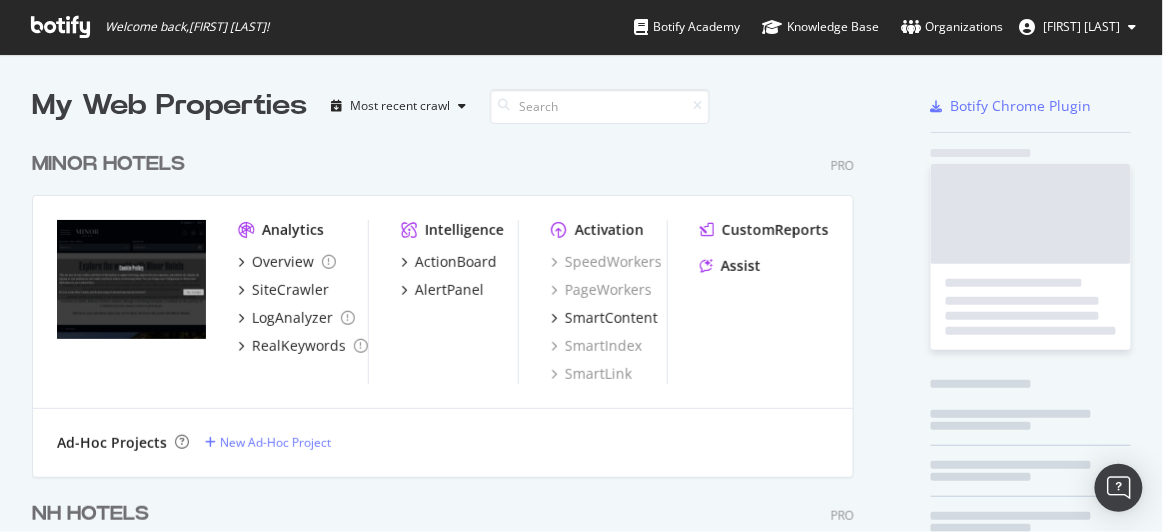 scroll, scrollTop: 15, scrollLeft: 15, axis: both 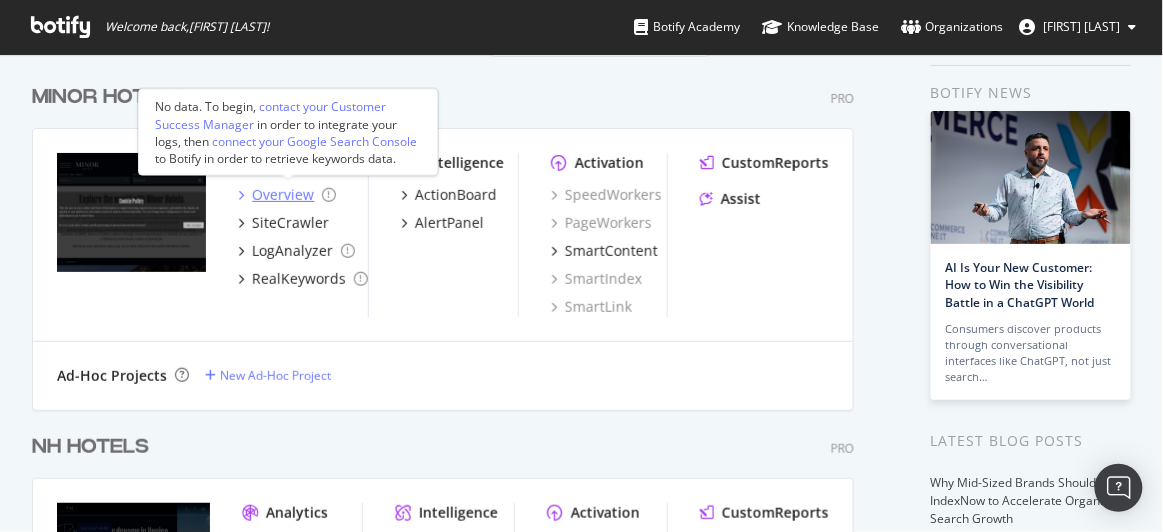 click on "Overview" at bounding box center (283, 195) 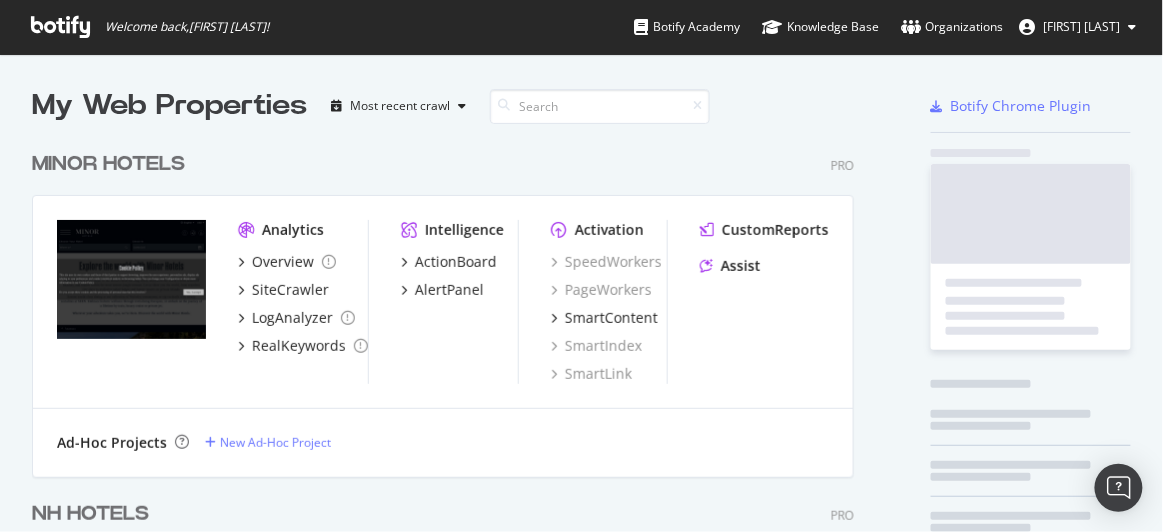 scroll, scrollTop: 15, scrollLeft: 15, axis: both 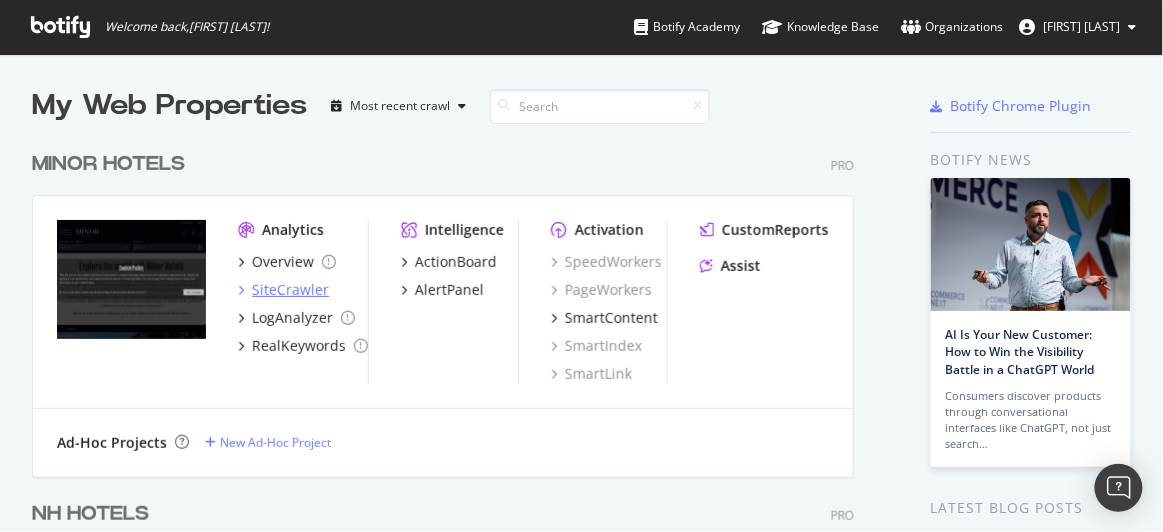 click on "SiteCrawler" at bounding box center (290, 290) 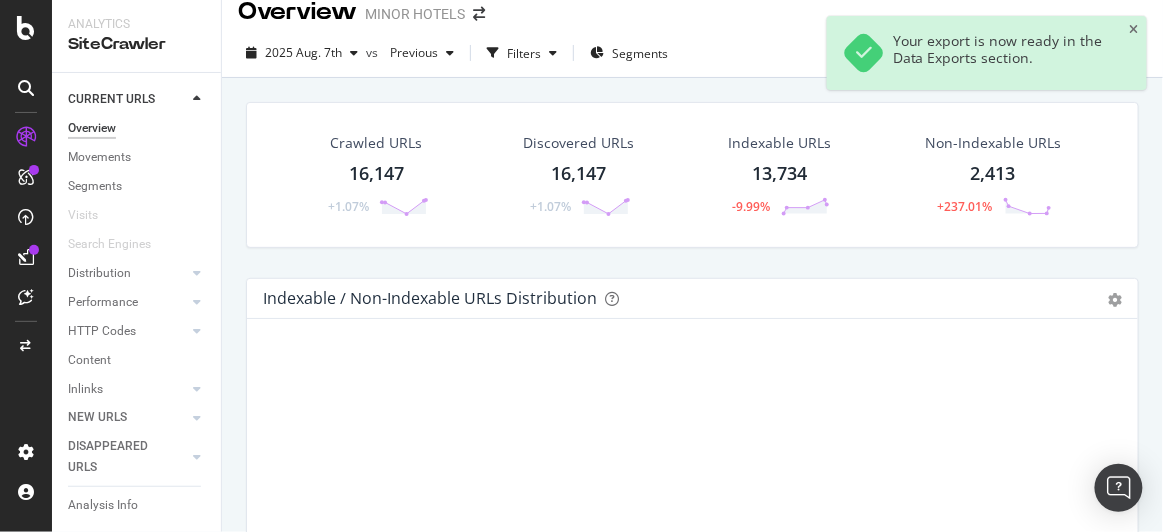 scroll, scrollTop: 0, scrollLeft: 0, axis: both 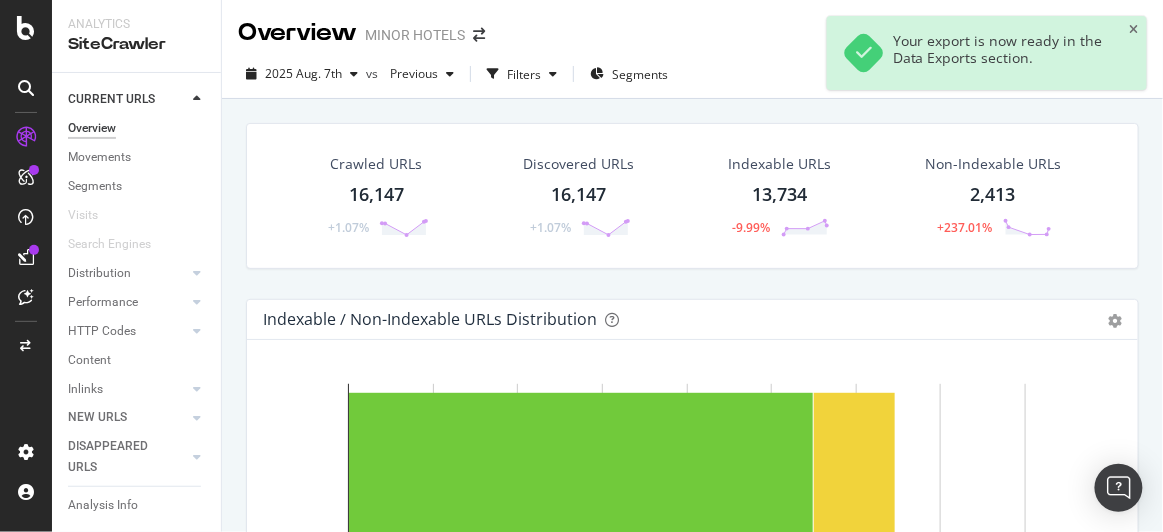 click on "Your export is now ready in the Data Exports section." at bounding box center [1002, 53] 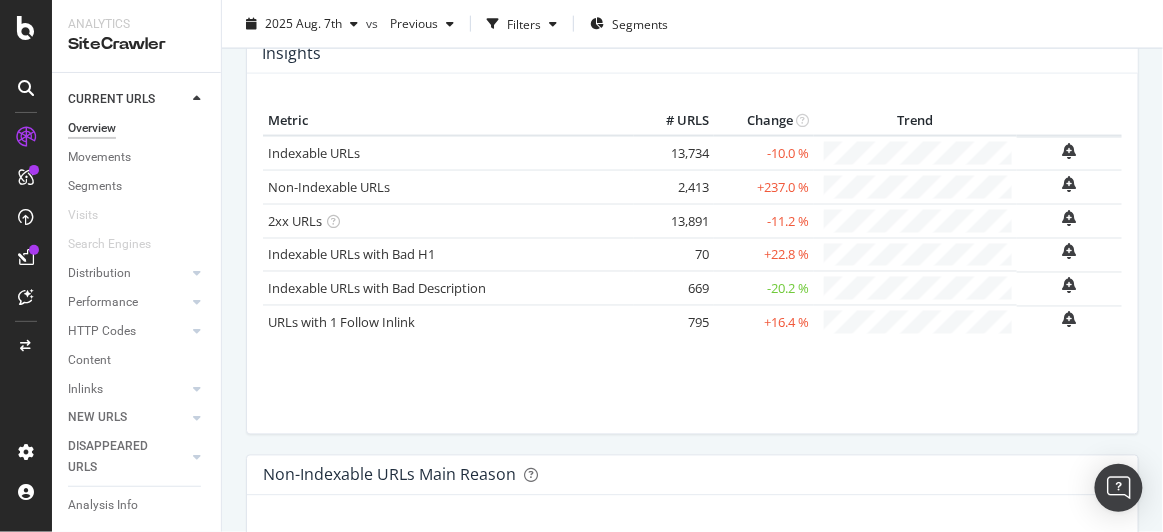 scroll, scrollTop: 692, scrollLeft: 0, axis: vertical 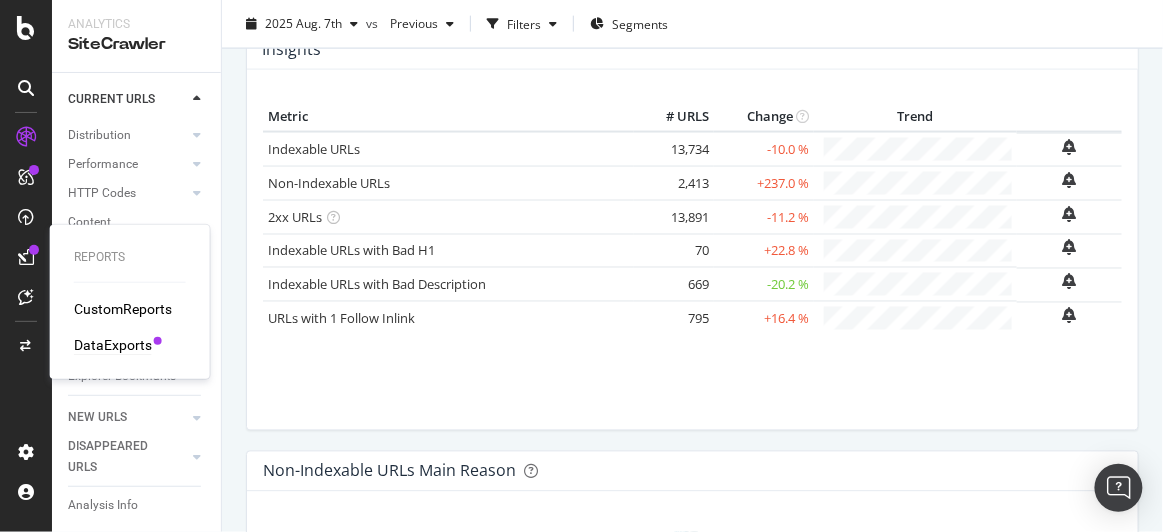 click on "DataExports" at bounding box center (113, 345) 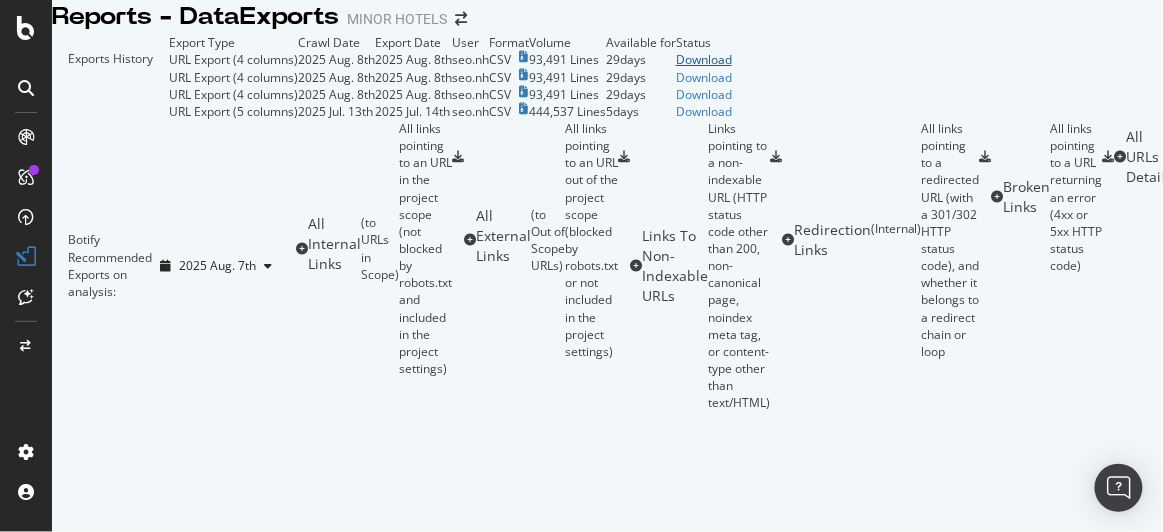 click on "Download" at bounding box center [704, 59] 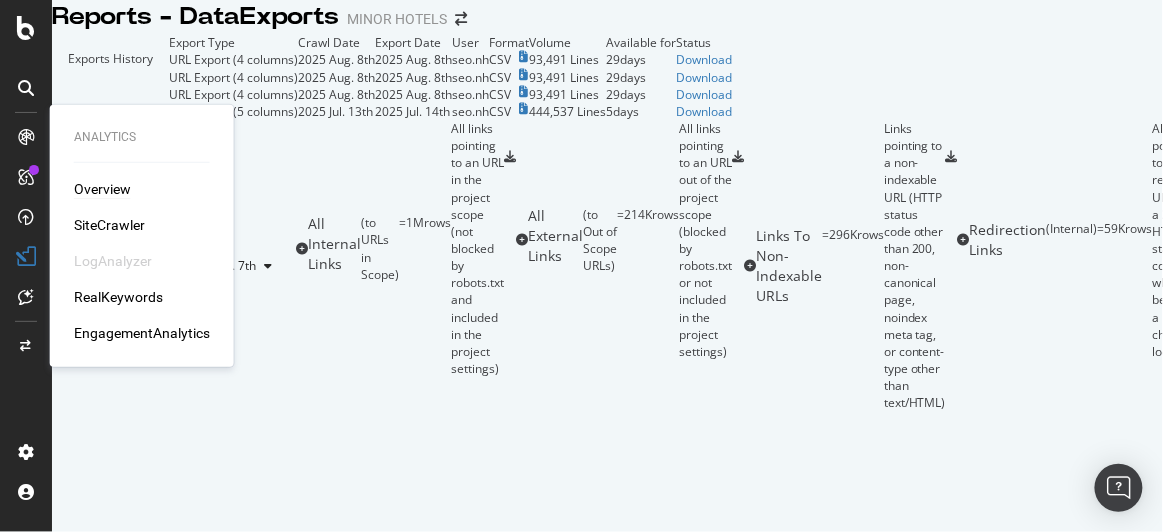 click on "Overview" at bounding box center (102, 189) 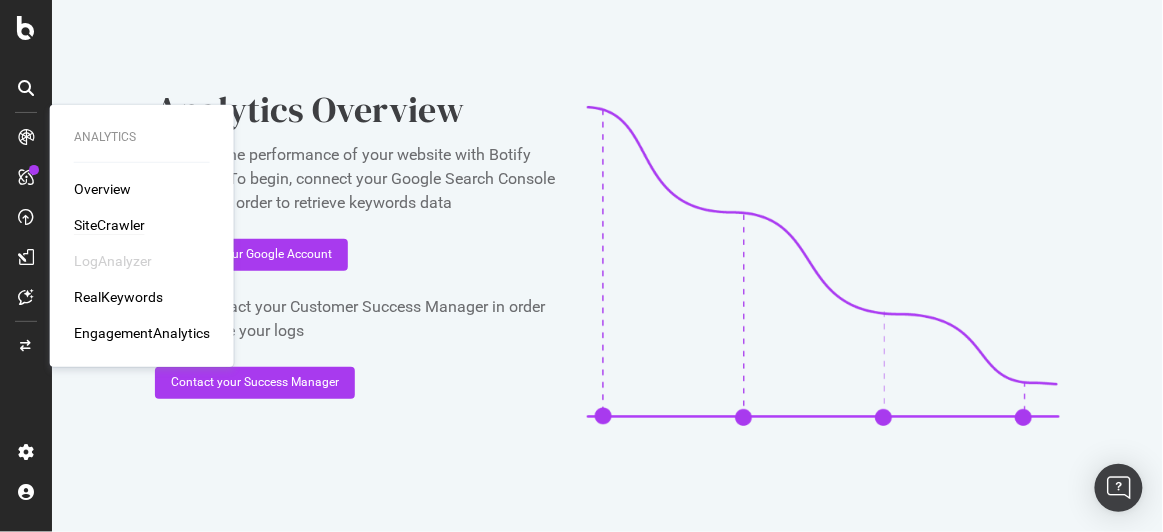click on "SiteCrawler" at bounding box center [109, 225] 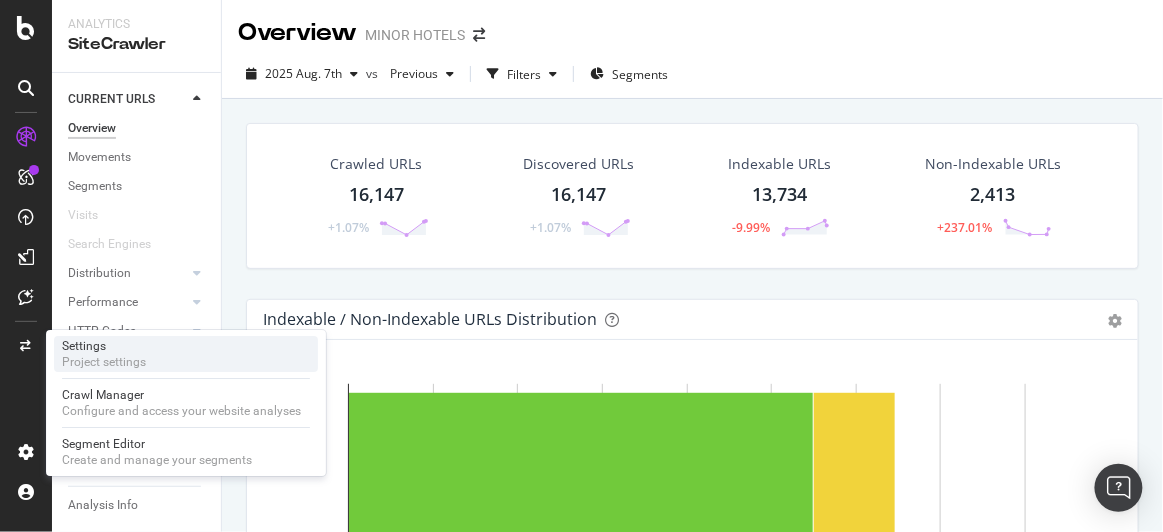 click on "Settings Project settings" at bounding box center (186, 354) 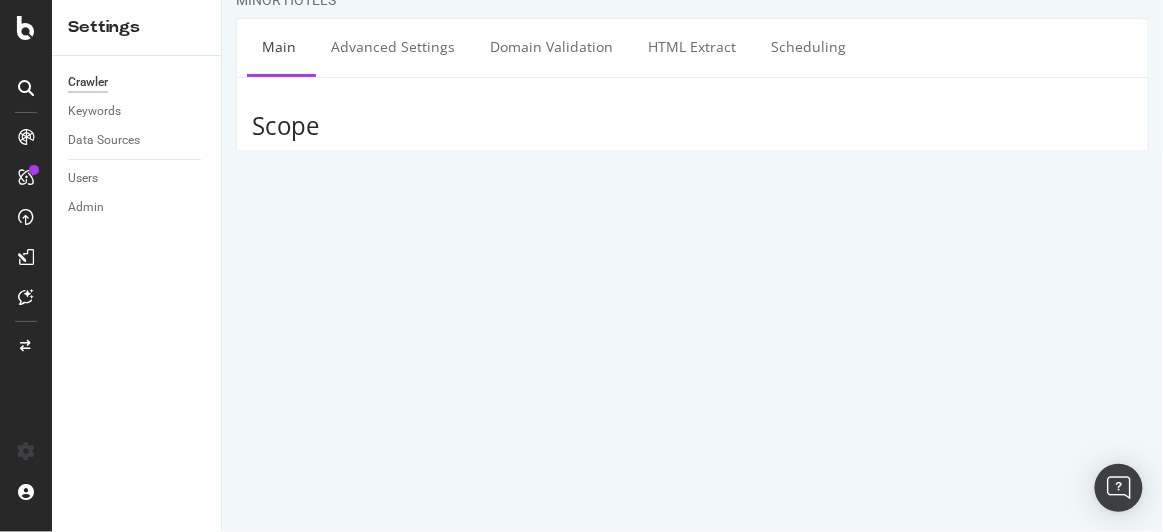 scroll, scrollTop: 0, scrollLeft: 0, axis: both 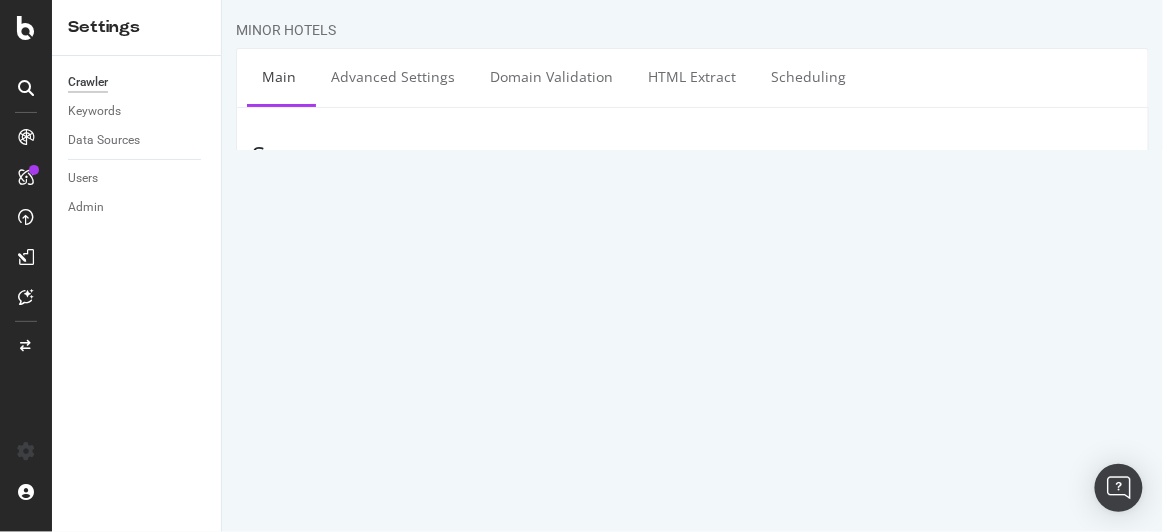 click at bounding box center [26, 137] 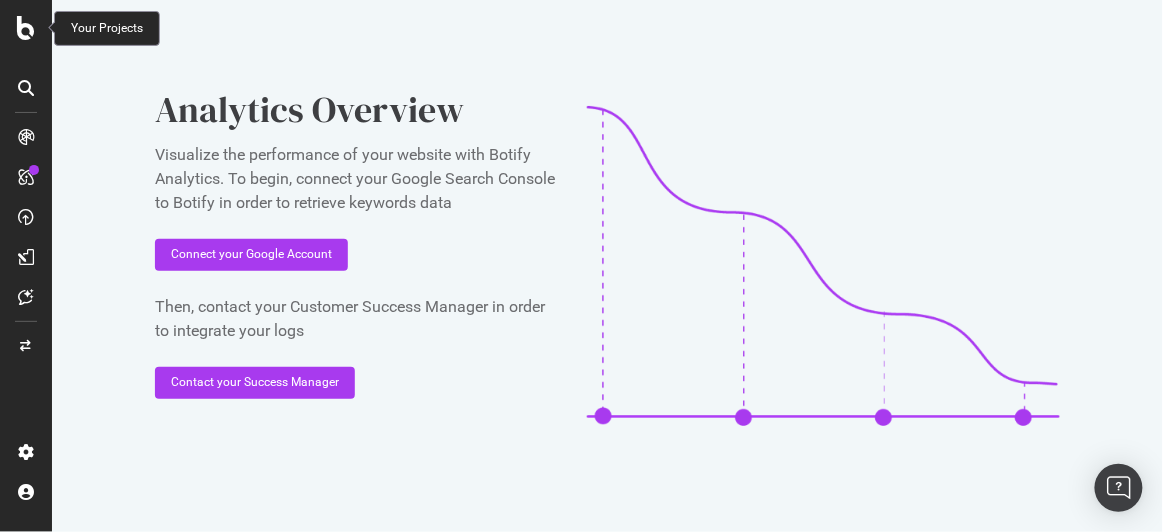 click at bounding box center (26, 28) 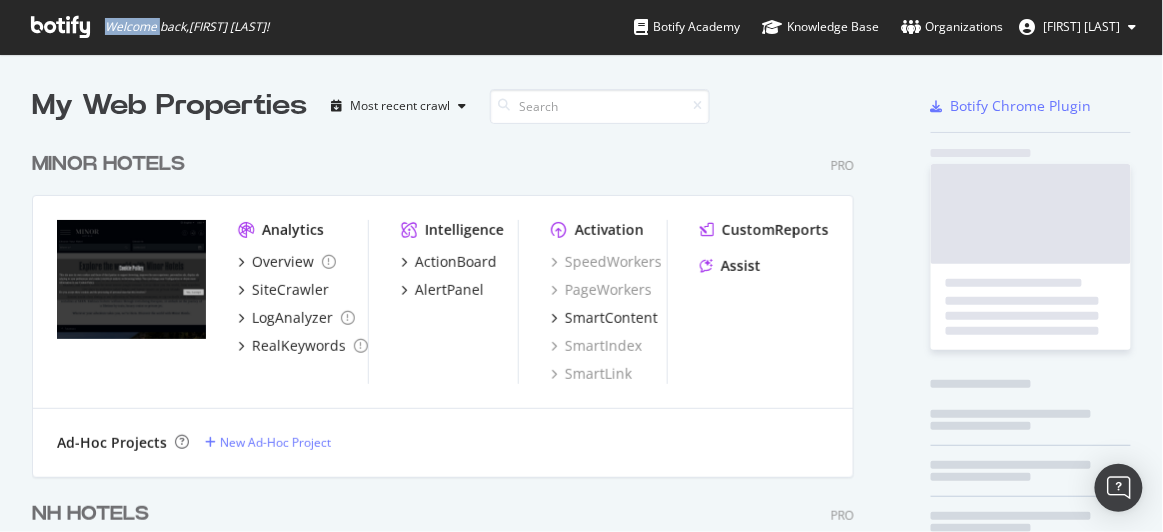 scroll, scrollTop: 15, scrollLeft: 15, axis: both 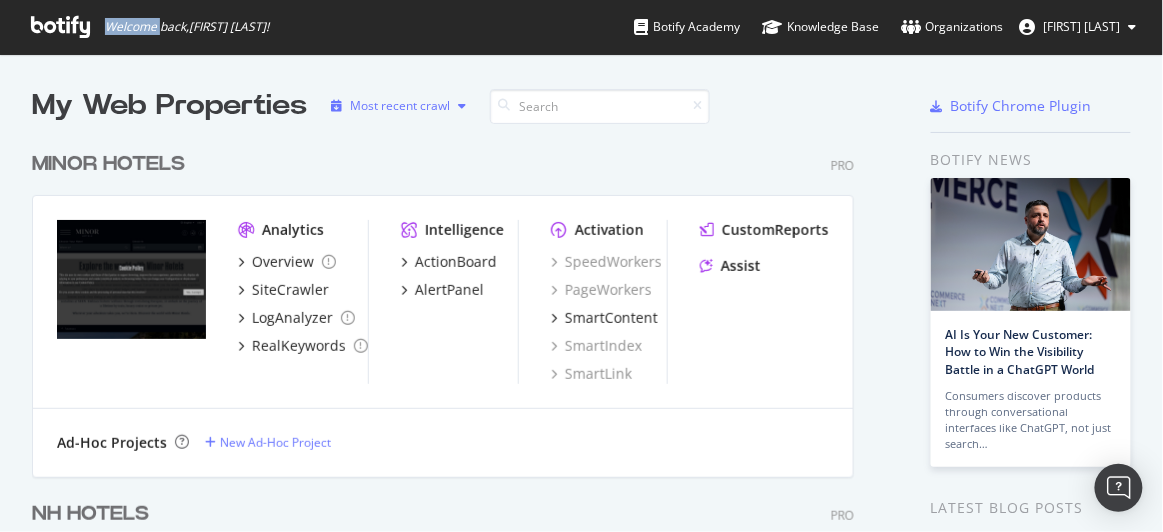 click on "Most recent crawl" at bounding box center [400, 106] 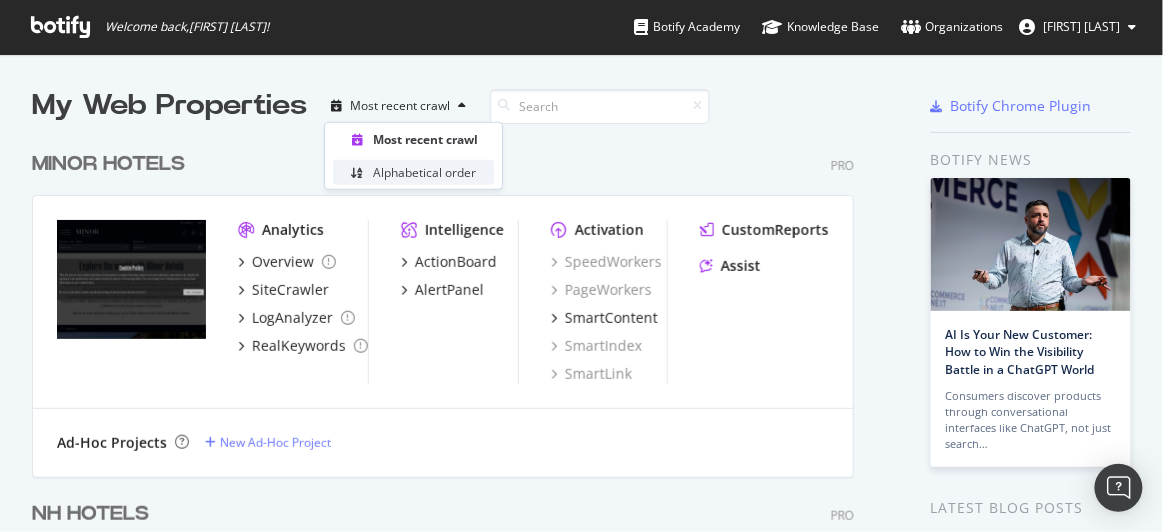 click on "Alphabetical order" at bounding box center [424, 172] 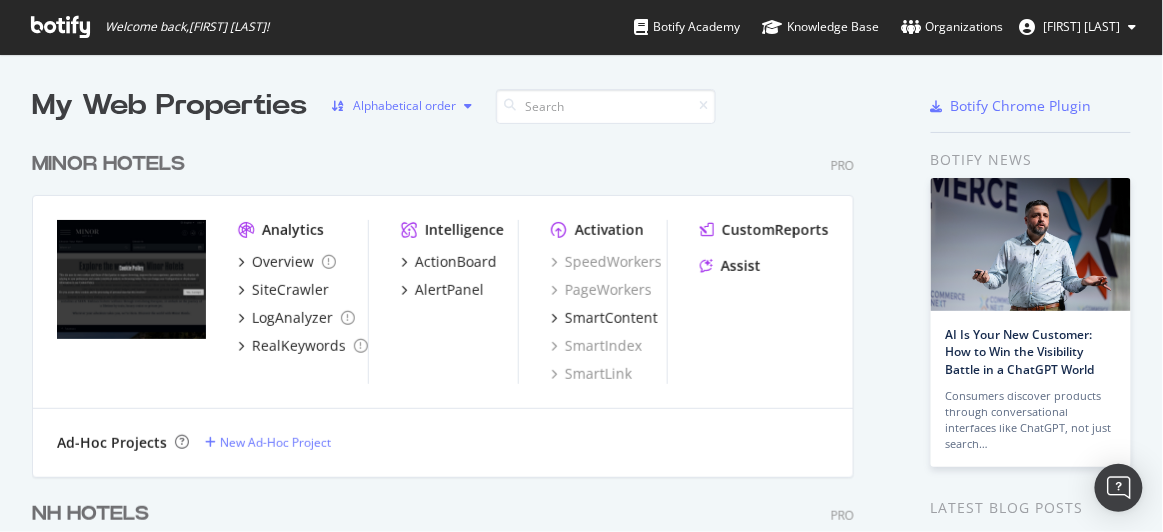 click on "Alphabetical order" at bounding box center (404, 106) 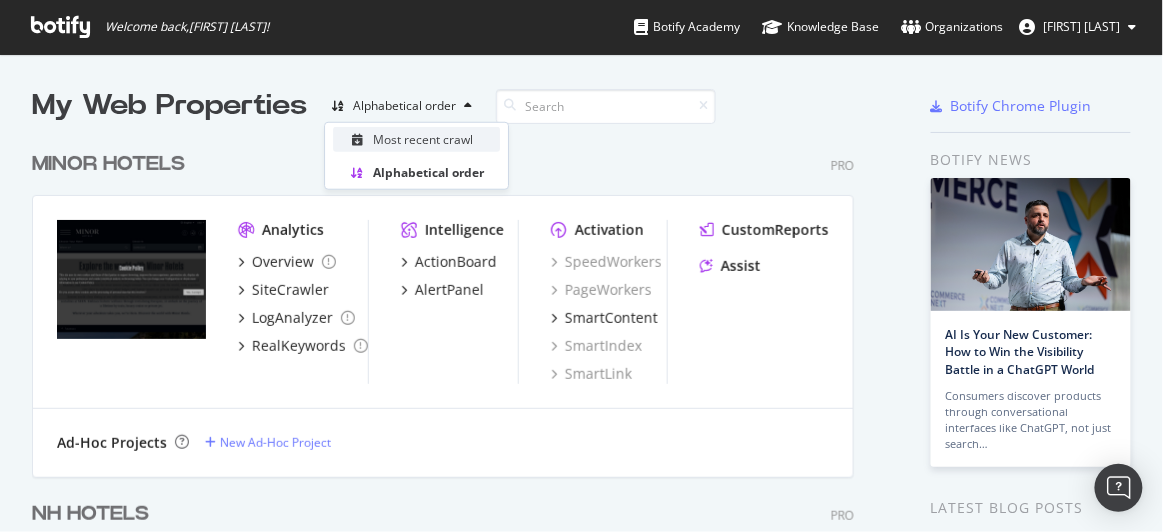 click on "Most recent crawl" at bounding box center (423, 139) 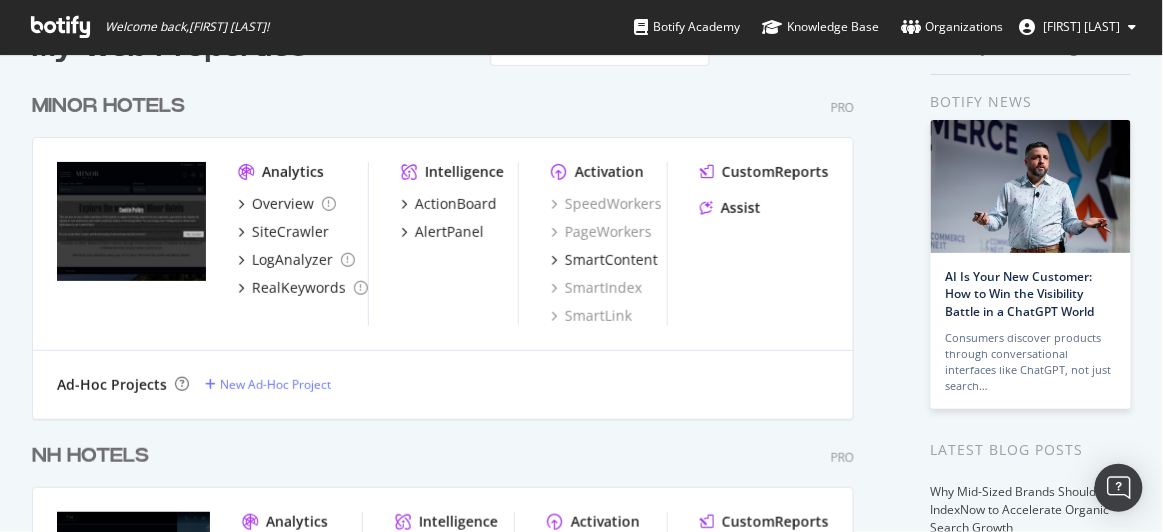 scroll, scrollTop: 56, scrollLeft: 0, axis: vertical 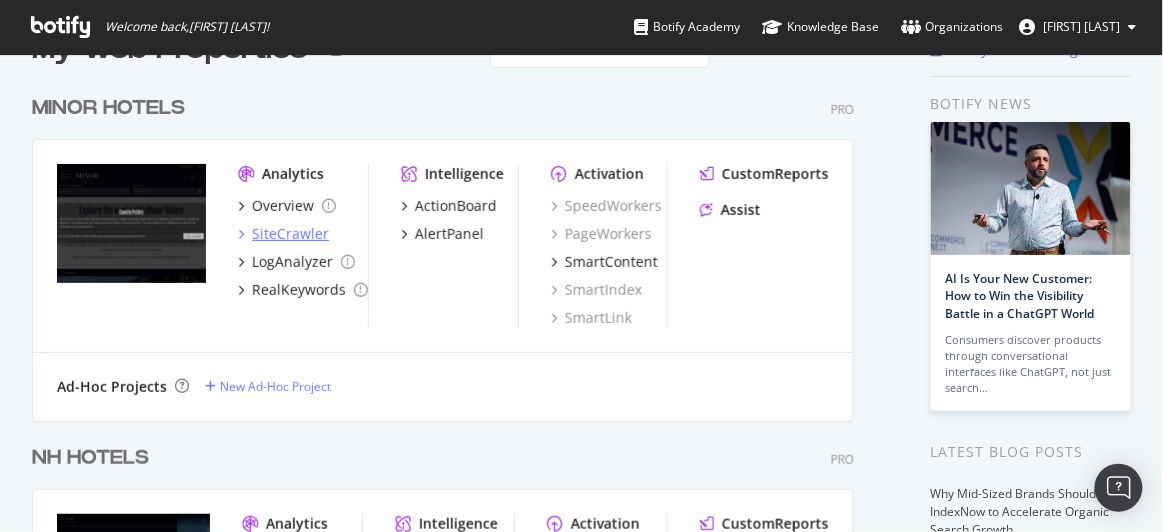 click on "SiteCrawler" at bounding box center [290, 234] 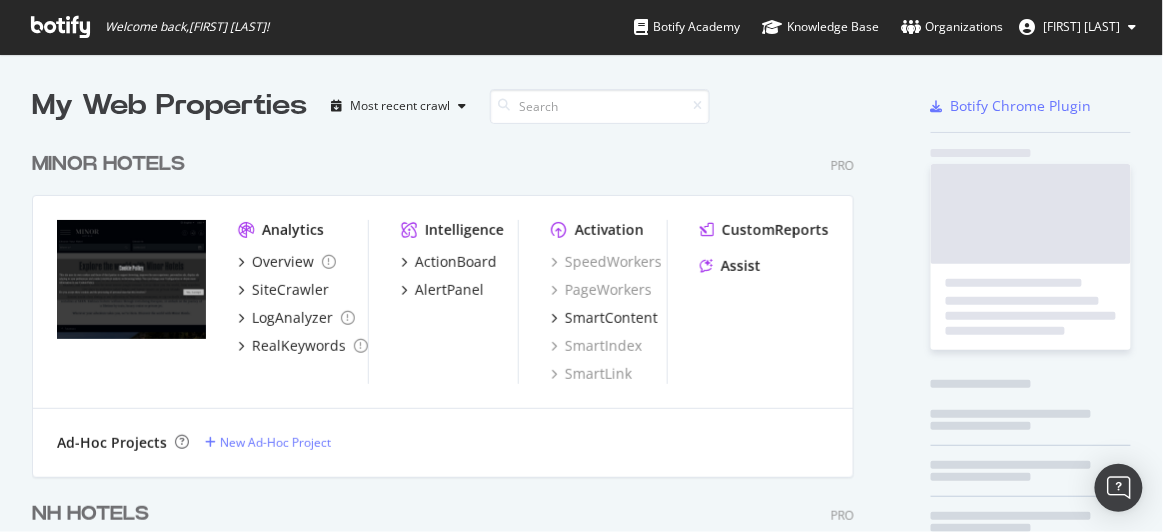 scroll, scrollTop: 15, scrollLeft: 15, axis: both 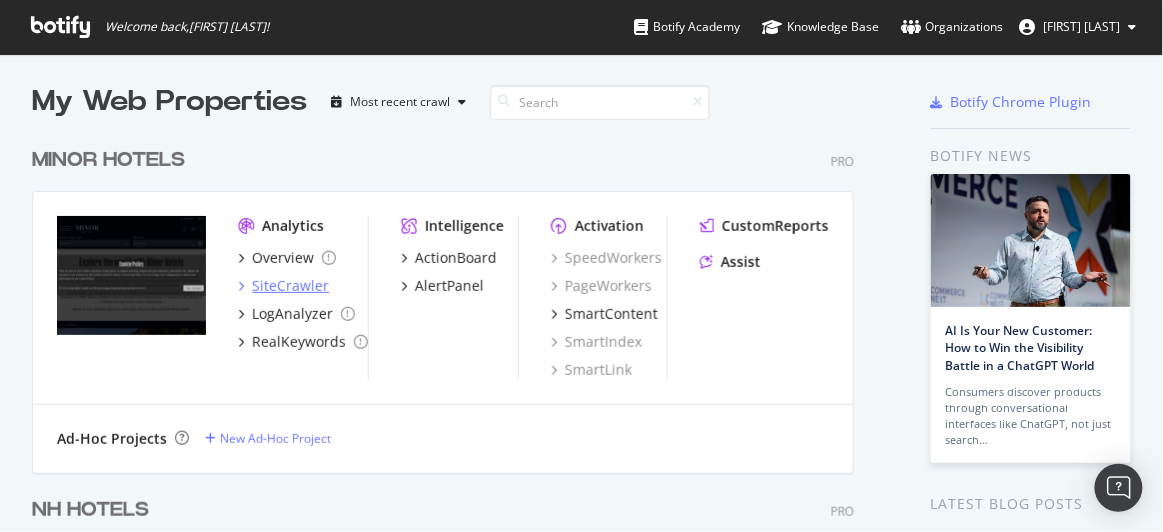 click on "SiteCrawler" at bounding box center [290, 286] 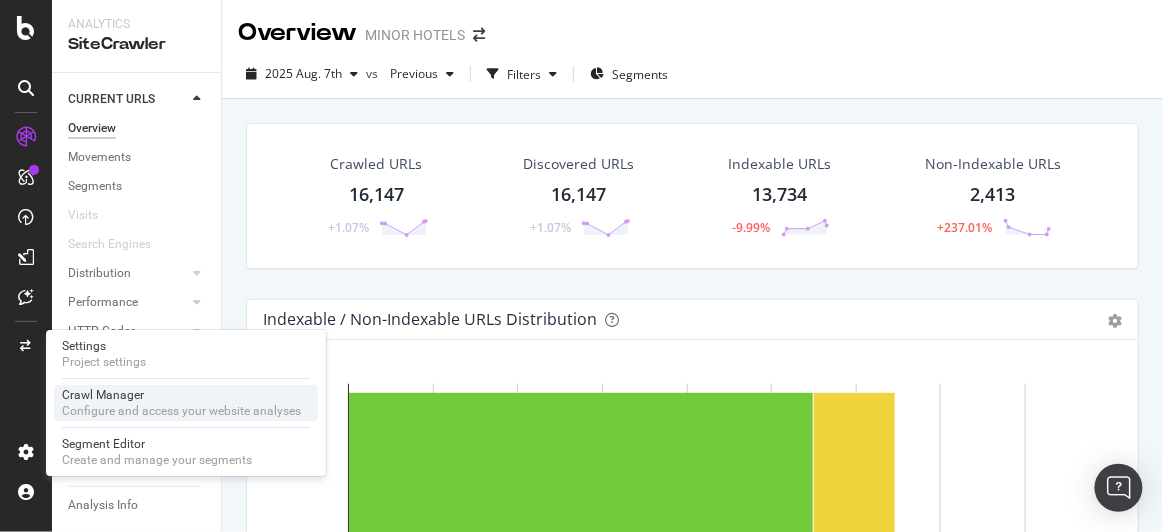 click on "Configure and access your website analyses" at bounding box center [181, 411] 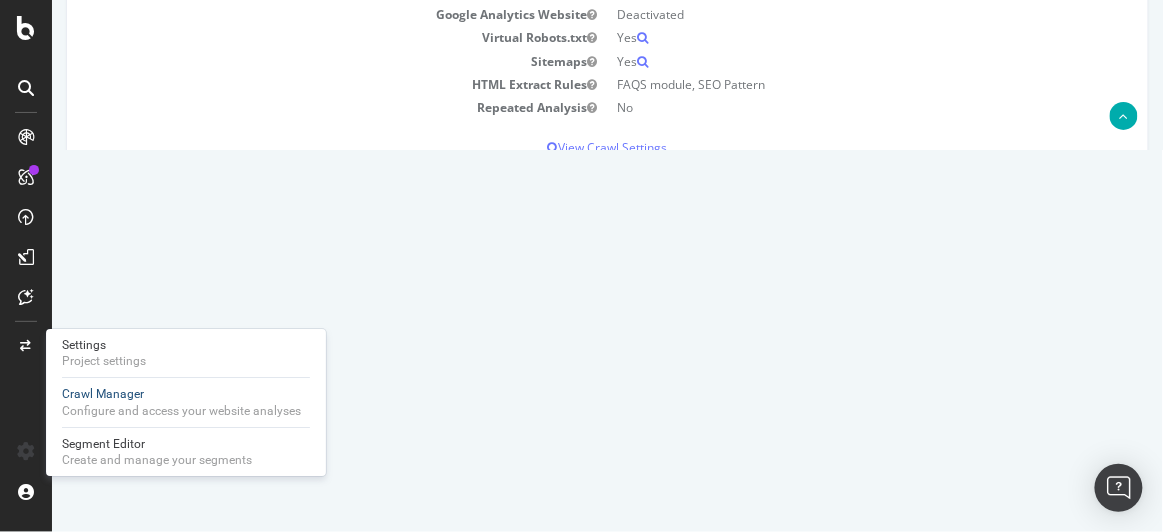 scroll, scrollTop: 313, scrollLeft: 0, axis: vertical 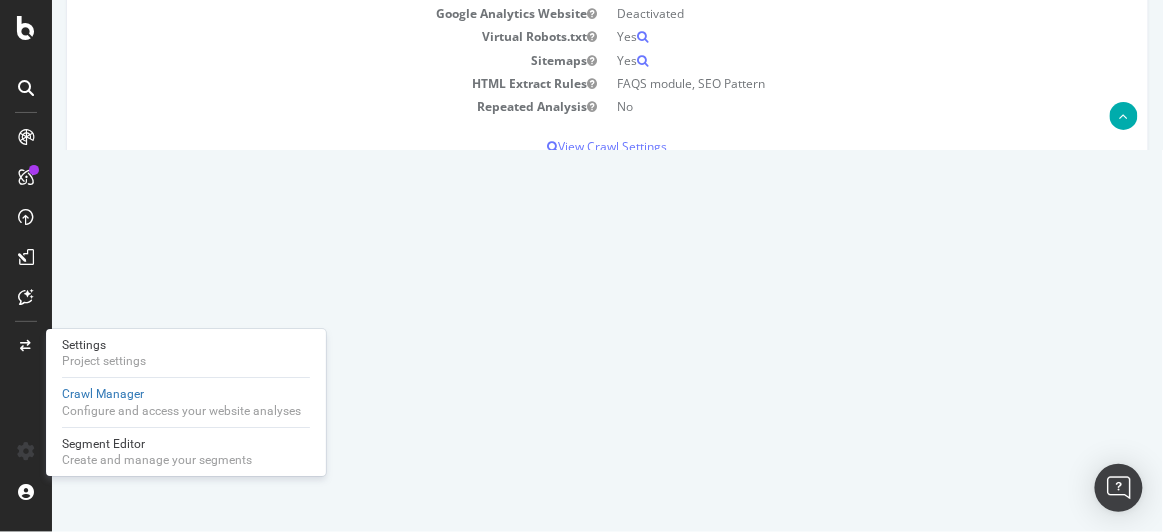 click on "Yes! Start Now
Settings" at bounding box center (606, 181) 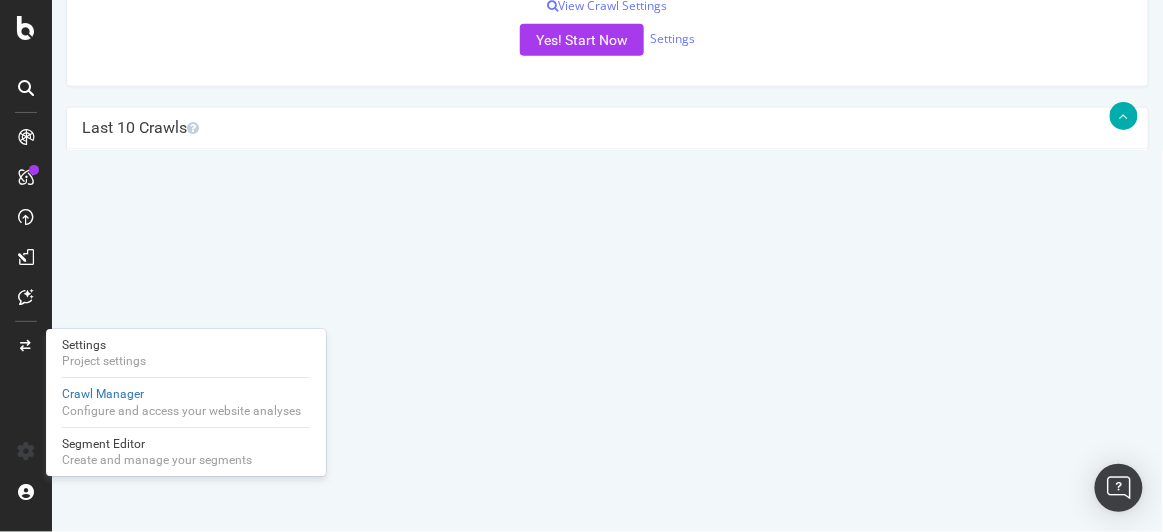 scroll, scrollTop: 456, scrollLeft: 0, axis: vertical 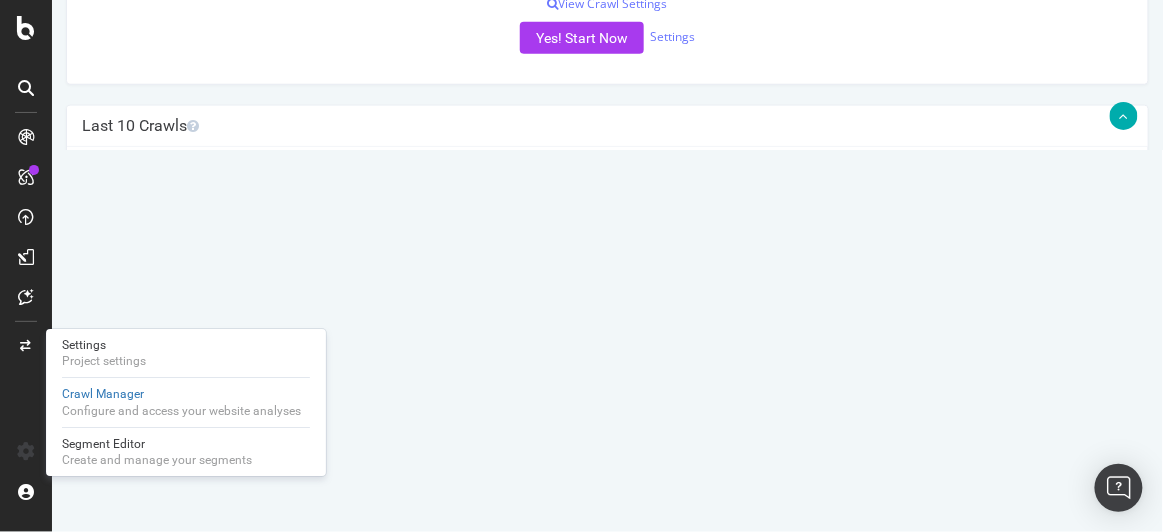 click on "[DATE] [TIME]" at bounding box center (512, 226) 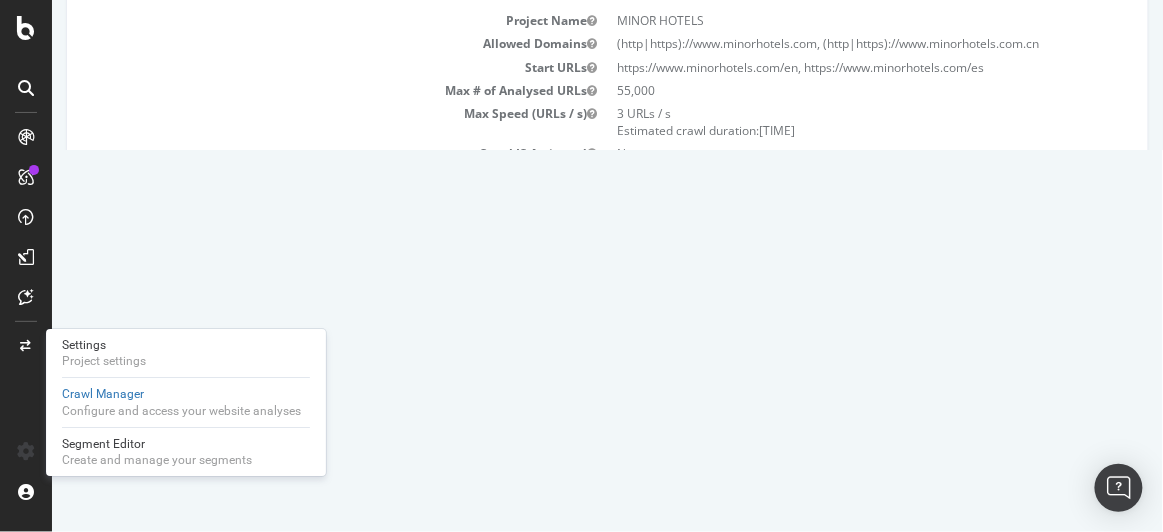 scroll, scrollTop: 0, scrollLeft: 0, axis: both 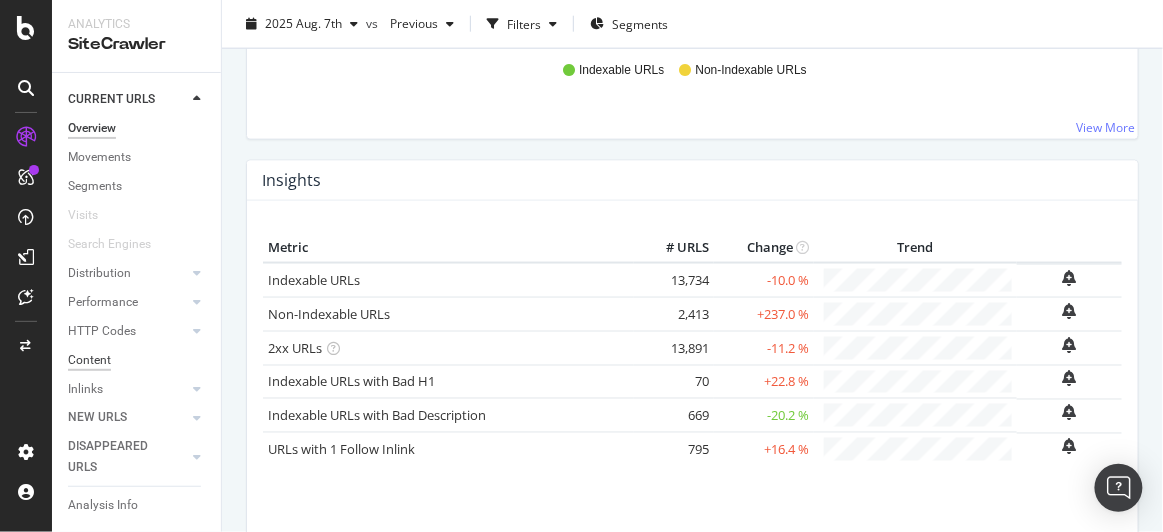 click on "Content" at bounding box center [89, 360] 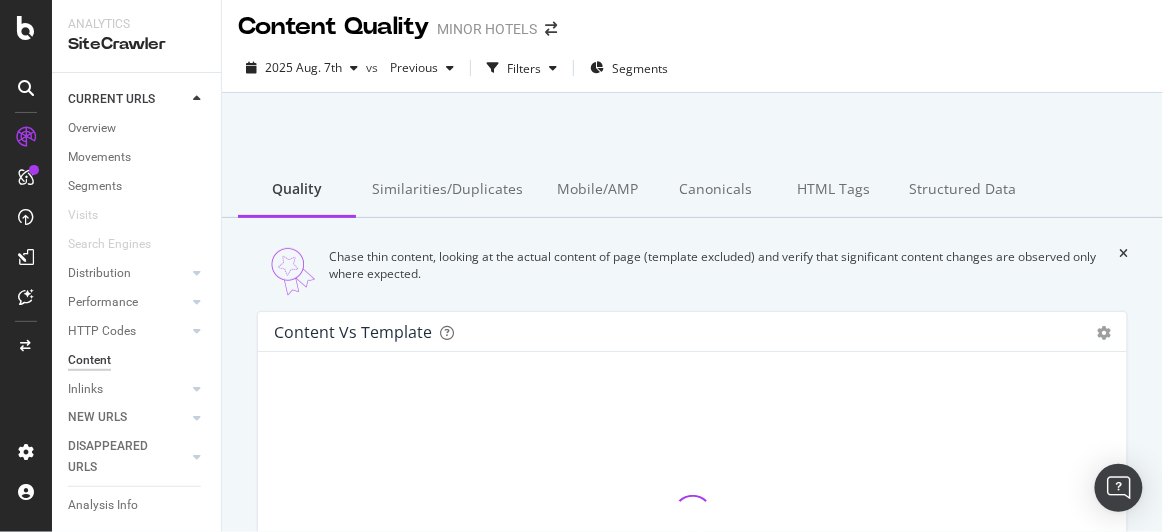scroll, scrollTop: 5, scrollLeft: 0, axis: vertical 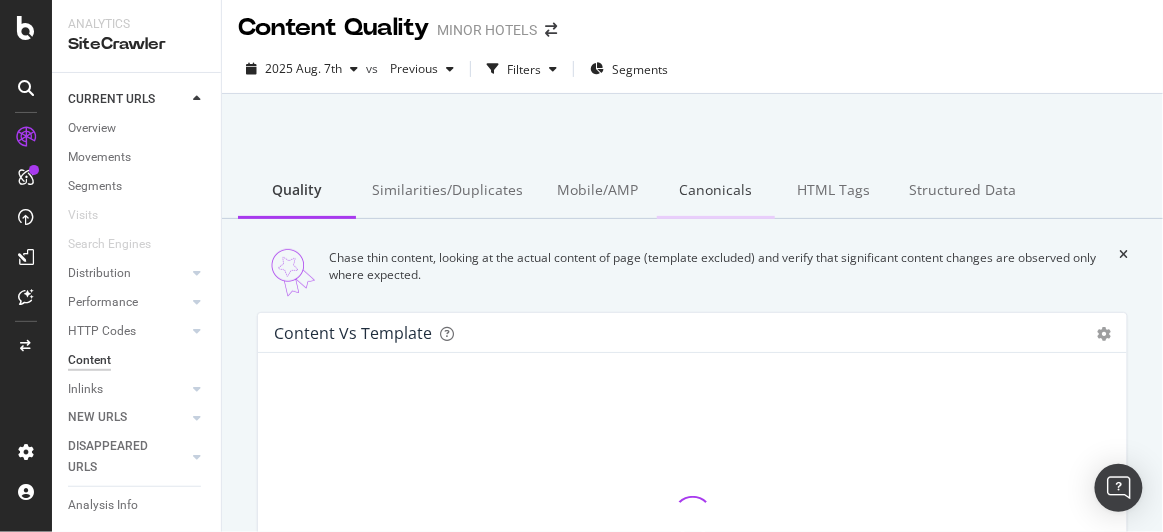 click on "Canonicals" at bounding box center [716, 191] 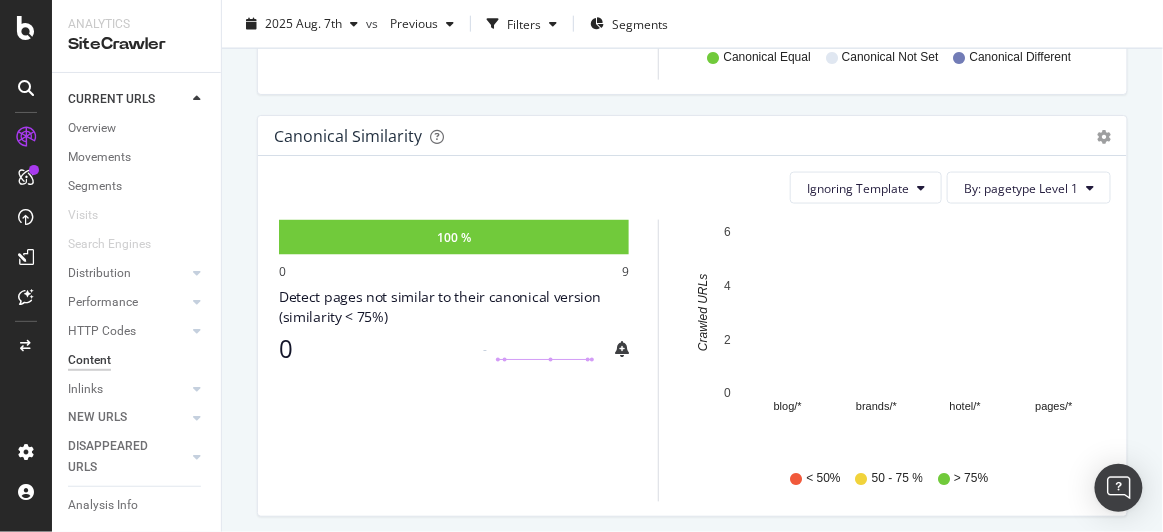 scroll, scrollTop: 1074, scrollLeft: 0, axis: vertical 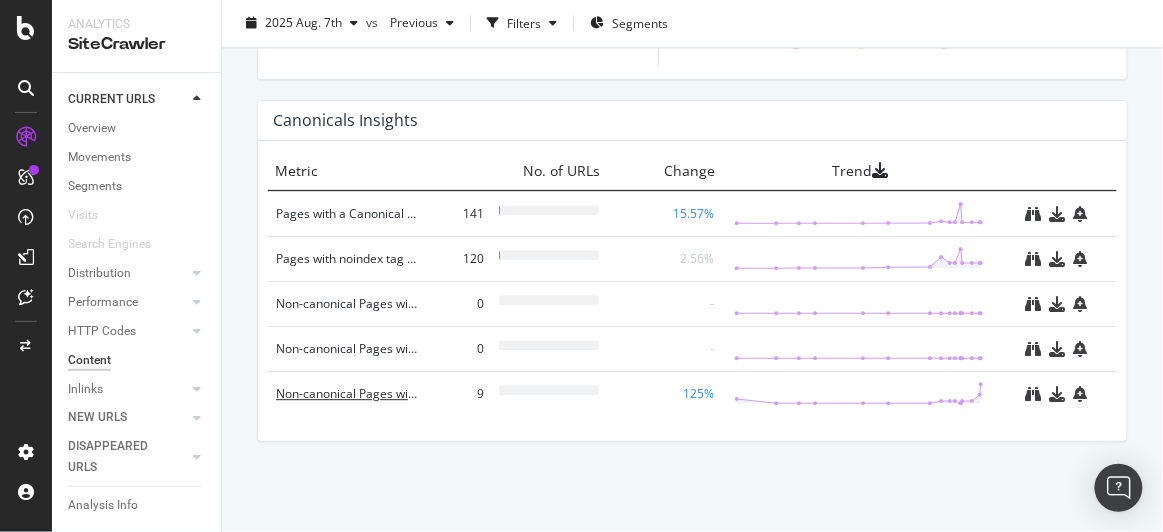 click on "Non-canonical Pages with more than 75% in common with their canonical (ignoring template)" at bounding box center [347, 394] 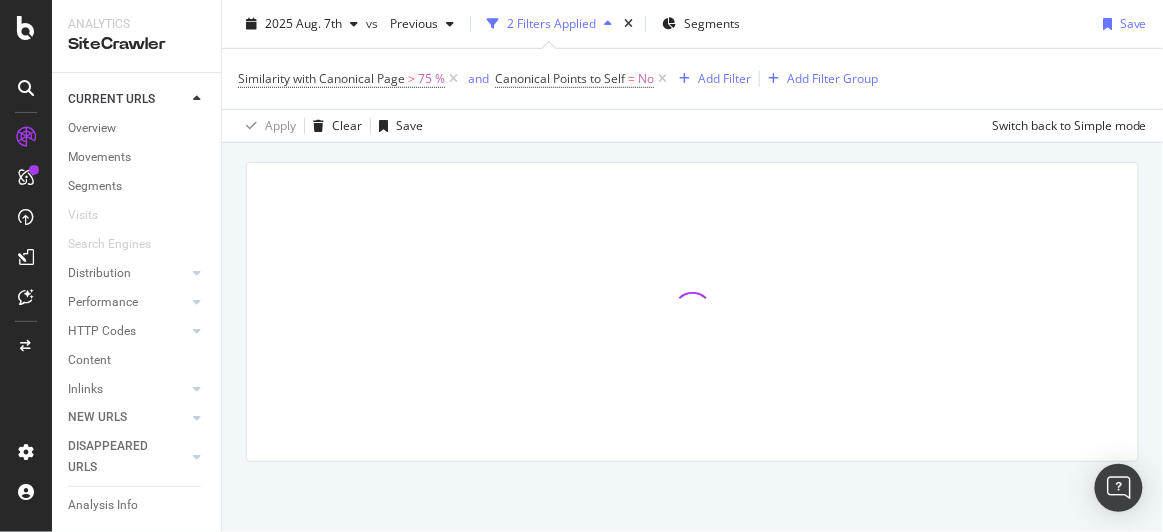 scroll, scrollTop: 0, scrollLeft: 0, axis: both 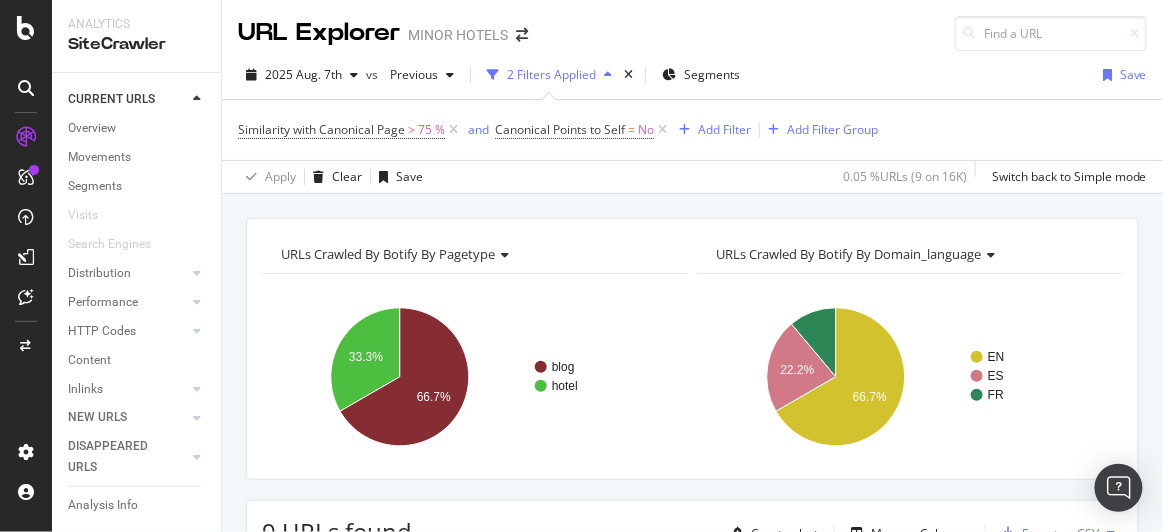 click on "URLs Crawled By Botify By pagetype
Chart (by Value) Table Expand Export as CSV Export as PNG Add to Custom Report
×
blog hotel 33.3% 66.7% pagetype Crawled URLs blog 6 hotel 3 hotel
URLs Crawled By Botify By domain_language
Chart (by Value) Table Expand Export as CSV Export as PNG Add to Custom Report
×
EN ES FR 22.2% 66.7% domain-language Crawled URLs EN 6 ES 2 FR 1 FR
9 URLs found +125% Create alert Manage Columns Export as CSV Showing 1 to 9 of 9 entries Previous Next URL Card Similarity with Canonical Page Canonical To - Full URL Anantara Grand Hotel Krasnapolsky, luxury hotel in Amsterdam | Minor Hotels 100 % 100 % 100 % 98 % 97 % 93 % 93 % 97 % 98 % Previous" at bounding box center (692, 218) 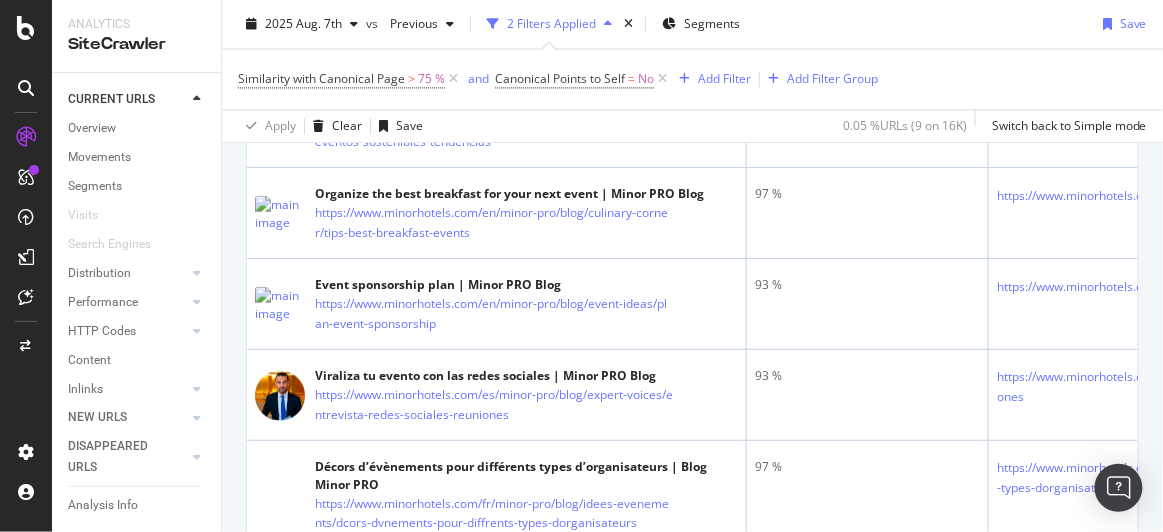 scroll, scrollTop: 992, scrollLeft: 0, axis: vertical 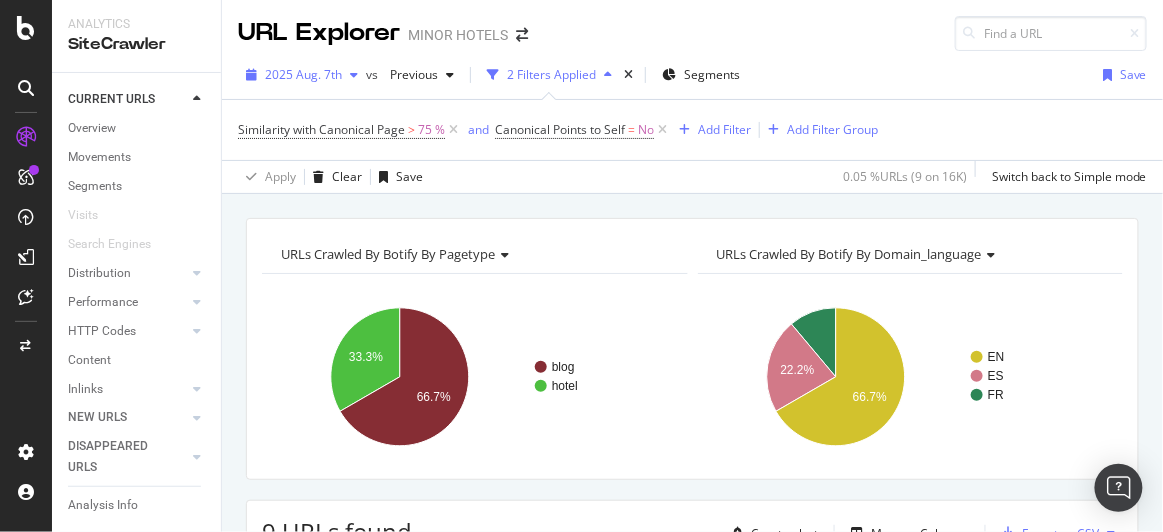 click on "2025 Aug. 7th" at bounding box center (303, 74) 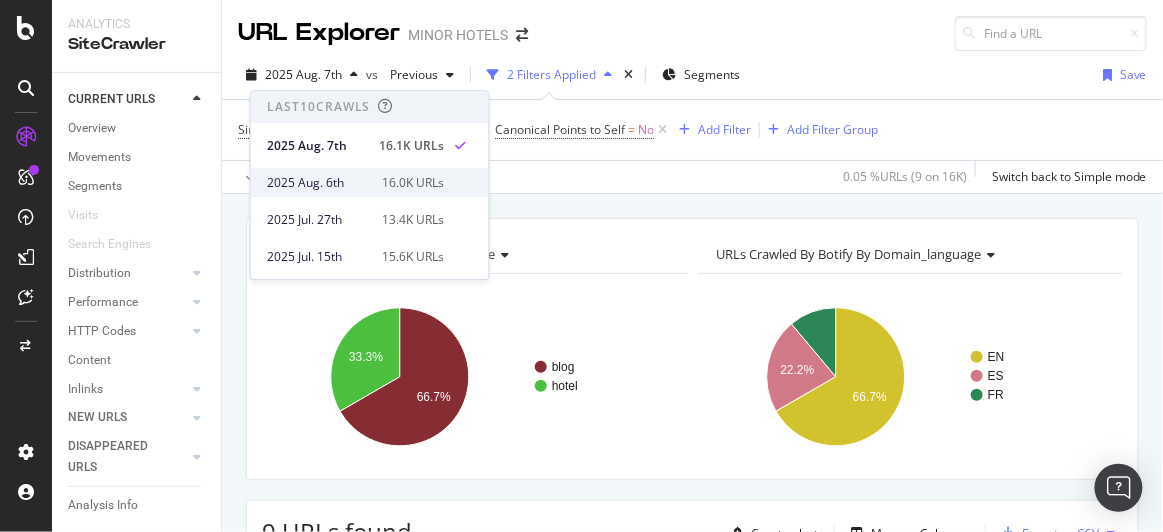 click on "2025 Aug. 6th" at bounding box center [319, 183] 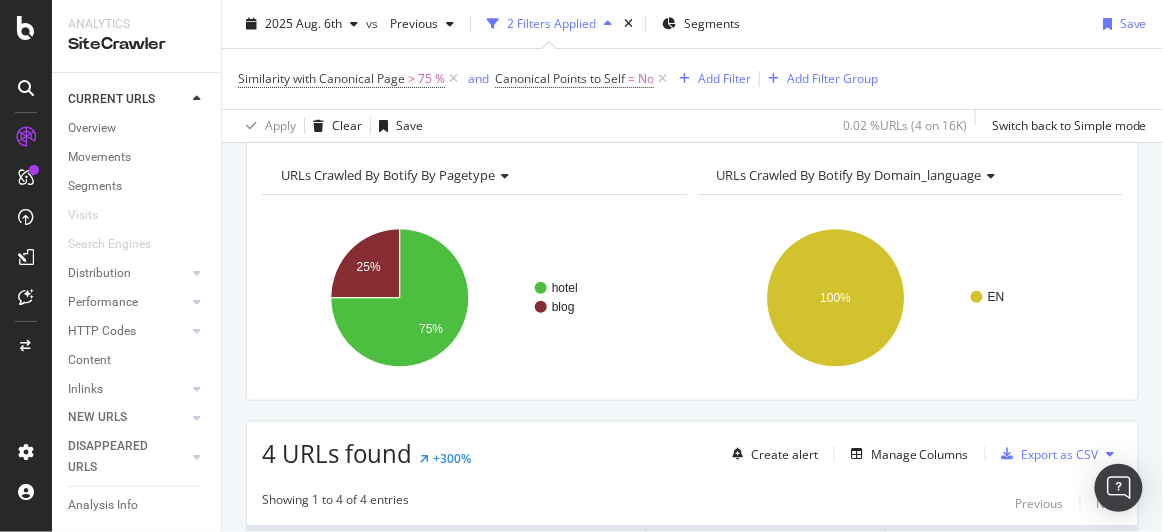 scroll, scrollTop: 0, scrollLeft: 0, axis: both 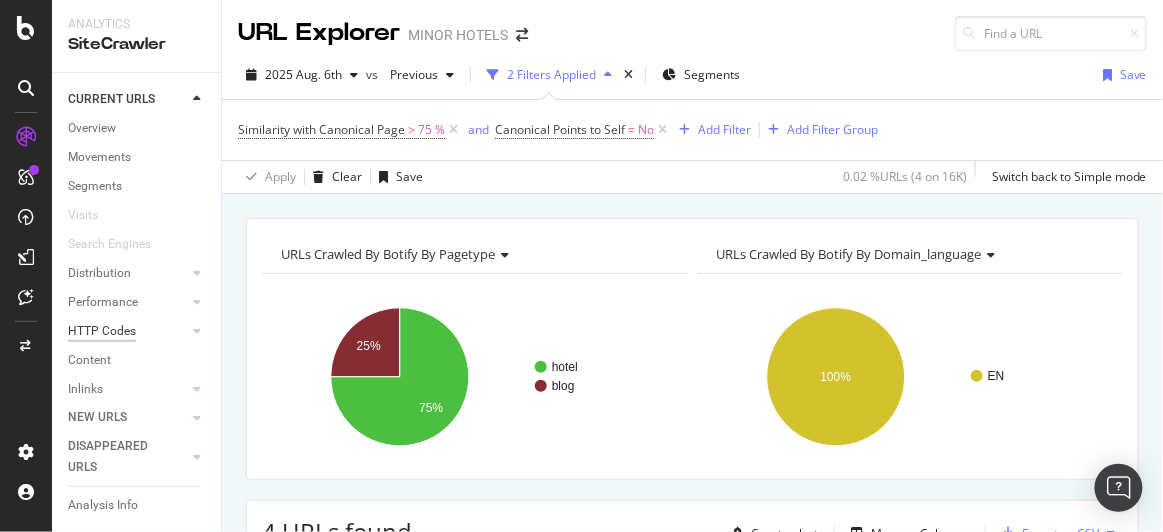 click on "HTTP Codes" at bounding box center [102, 331] 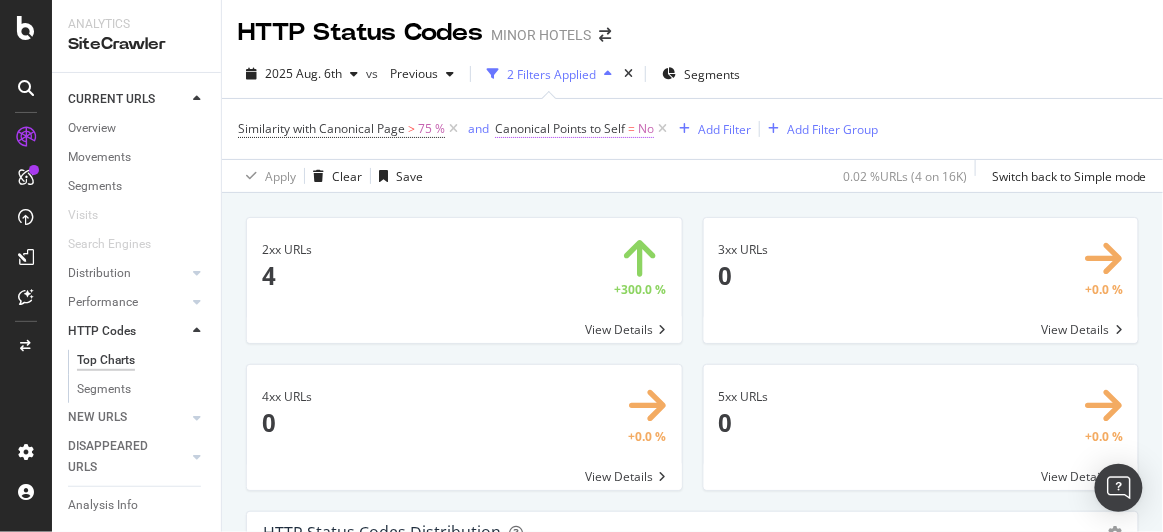 click on "No" at bounding box center (646, 129) 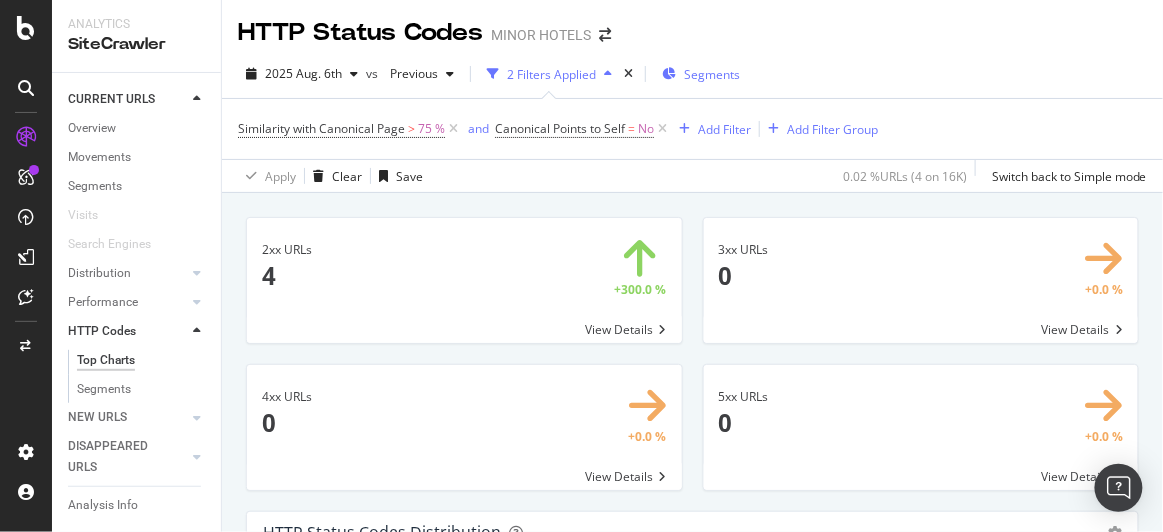 click on "Segments" at bounding box center [701, 74] 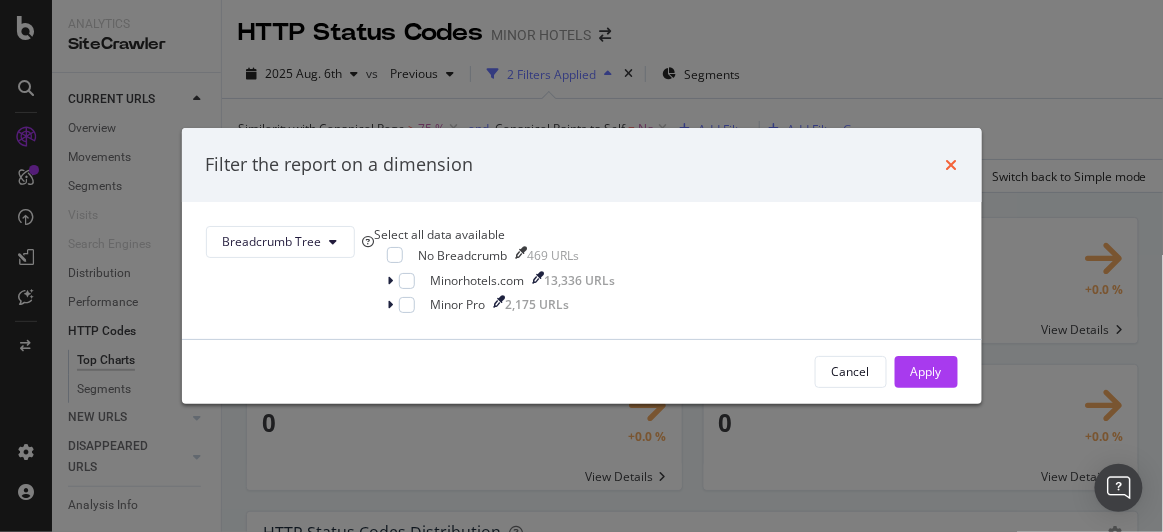 click 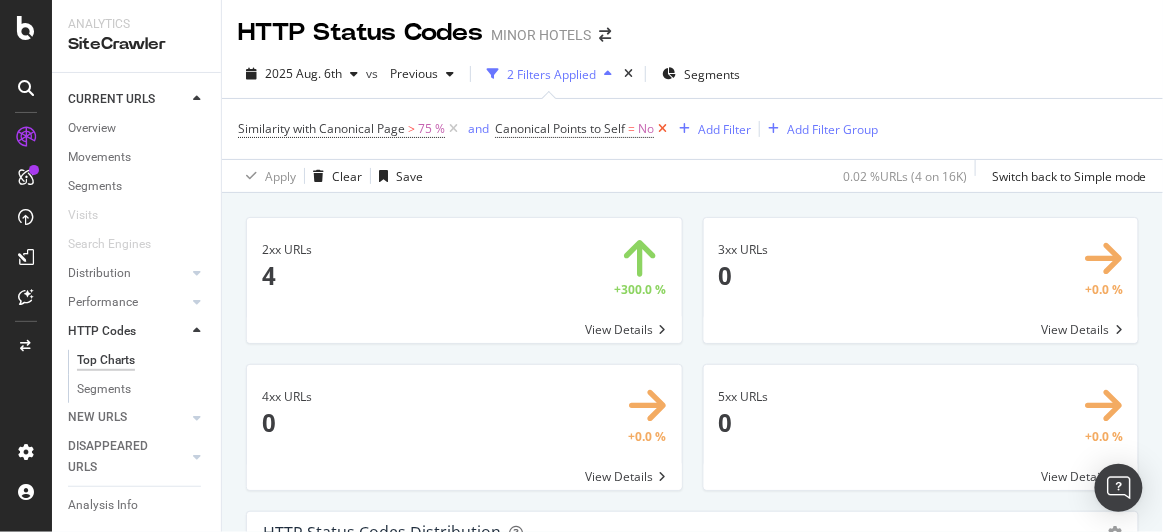 click at bounding box center [662, 129] 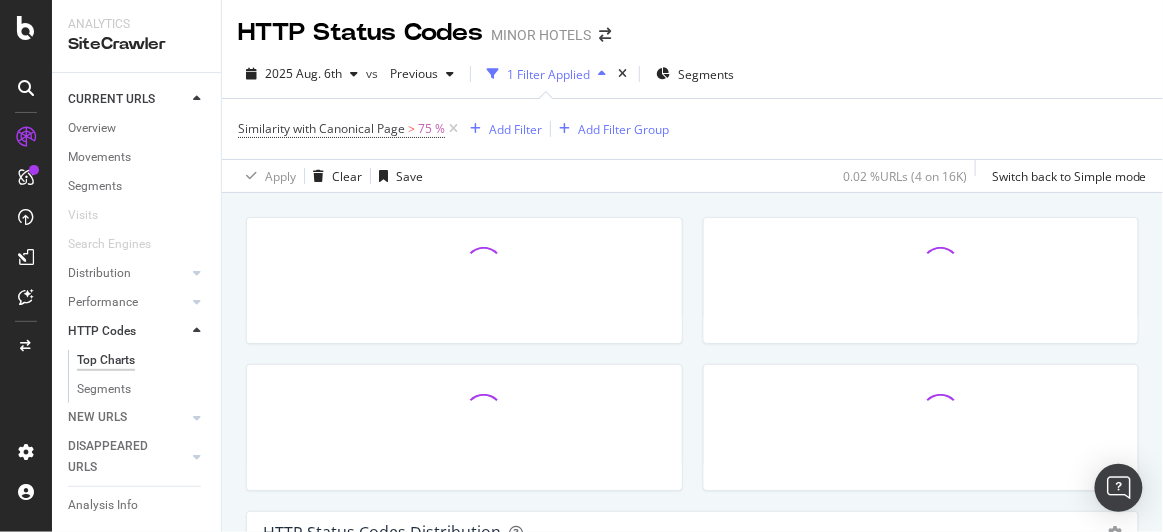 click at bounding box center (177, 331) 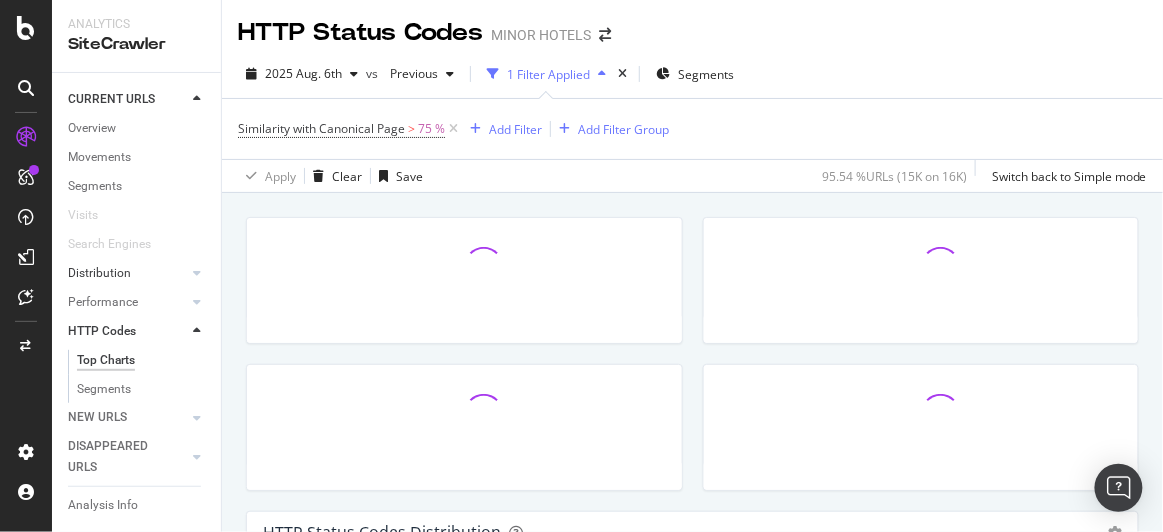 click on "Distribution" at bounding box center [127, 273] 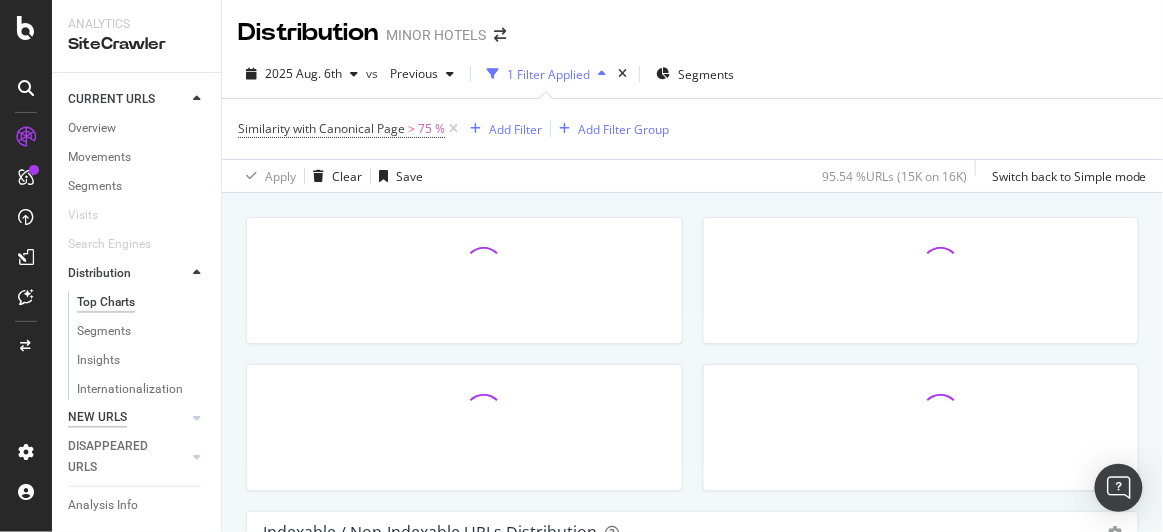 click on "NEW URLS" at bounding box center [97, 417] 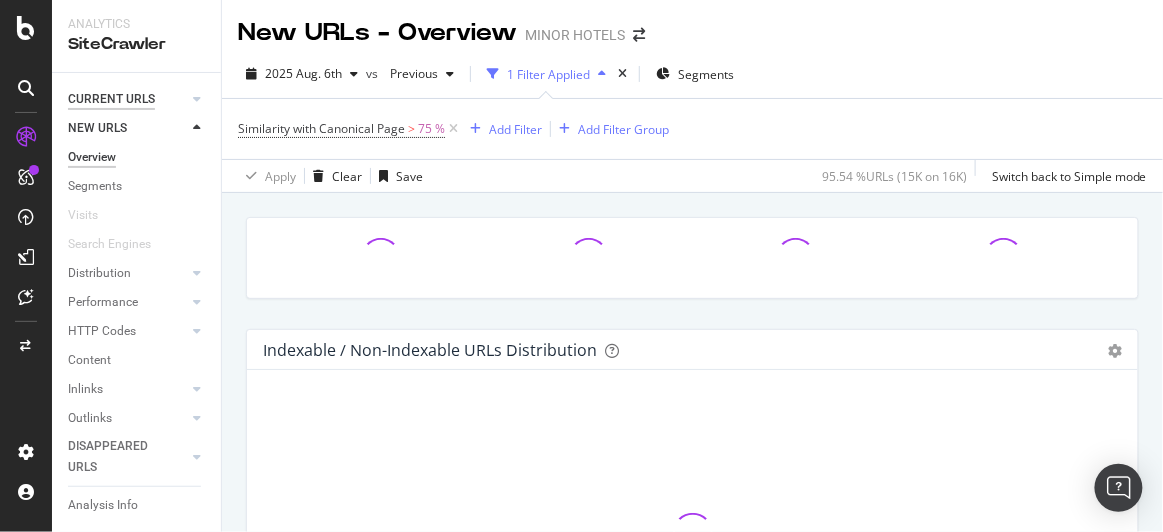 click on "CURRENT URLS" at bounding box center (111, 99) 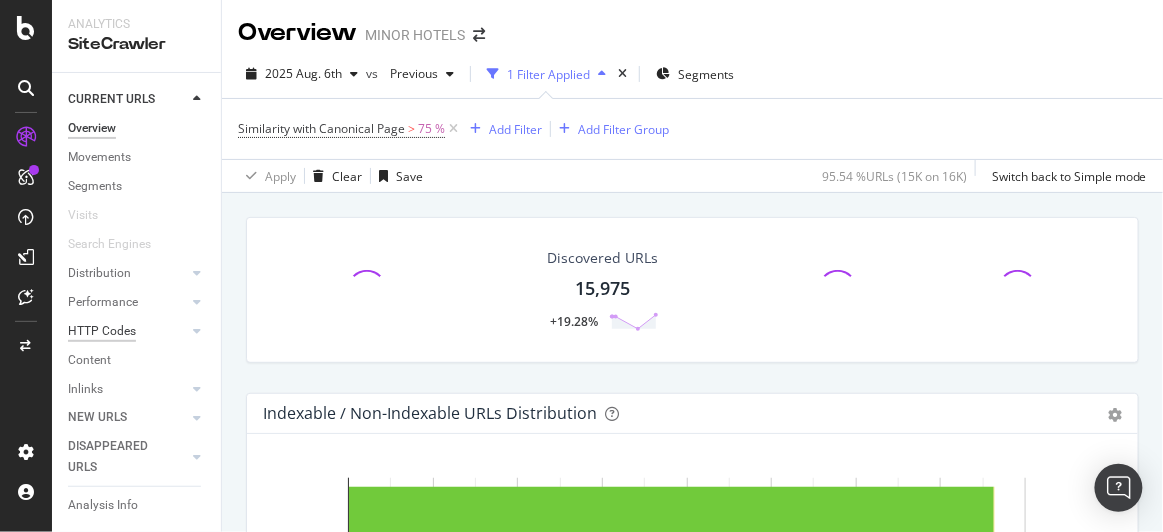 click on "HTTP Codes" at bounding box center [102, 331] 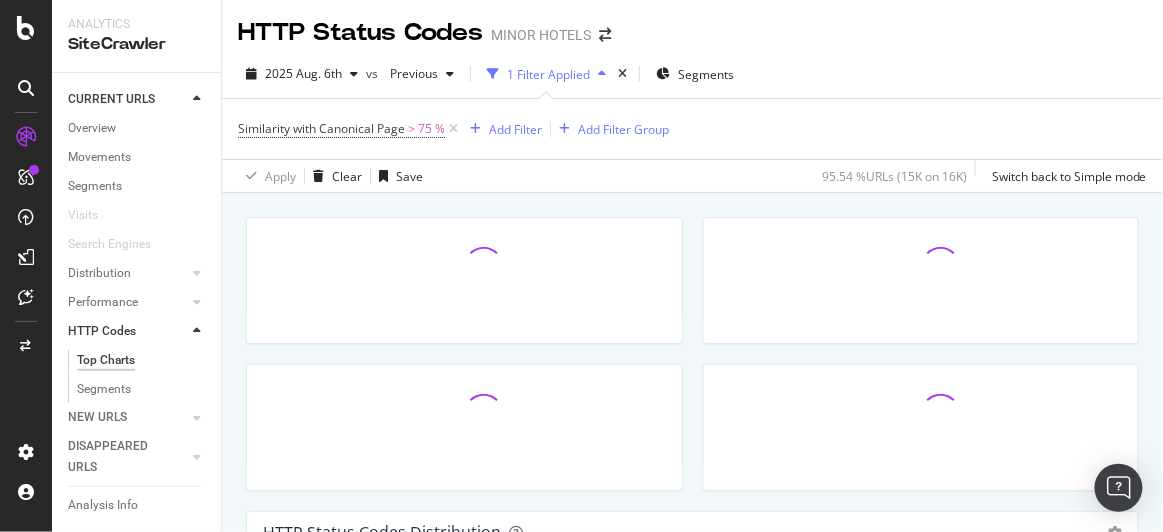 scroll, scrollTop: 30, scrollLeft: 0, axis: vertical 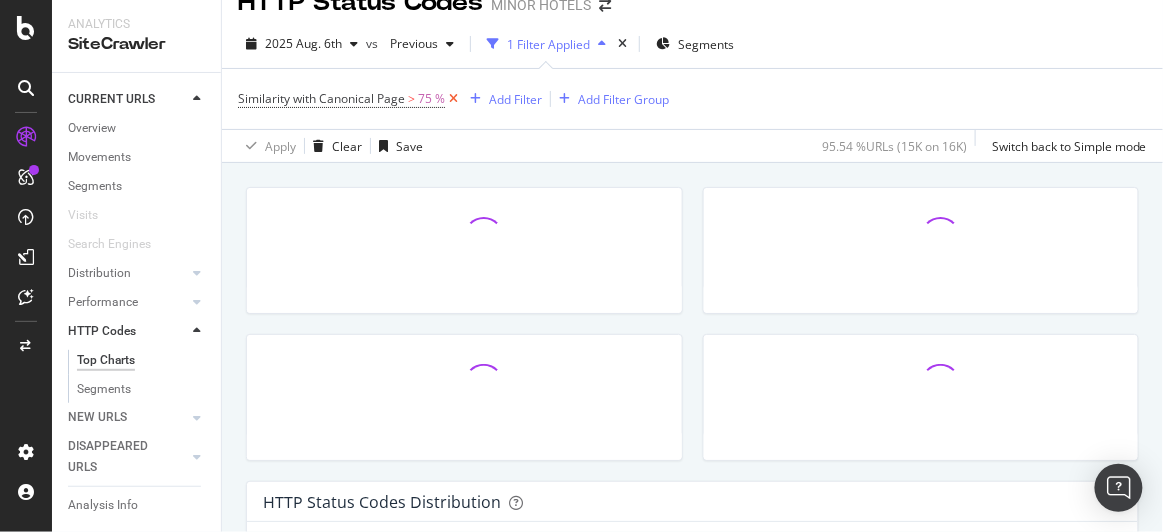 click at bounding box center (453, 99) 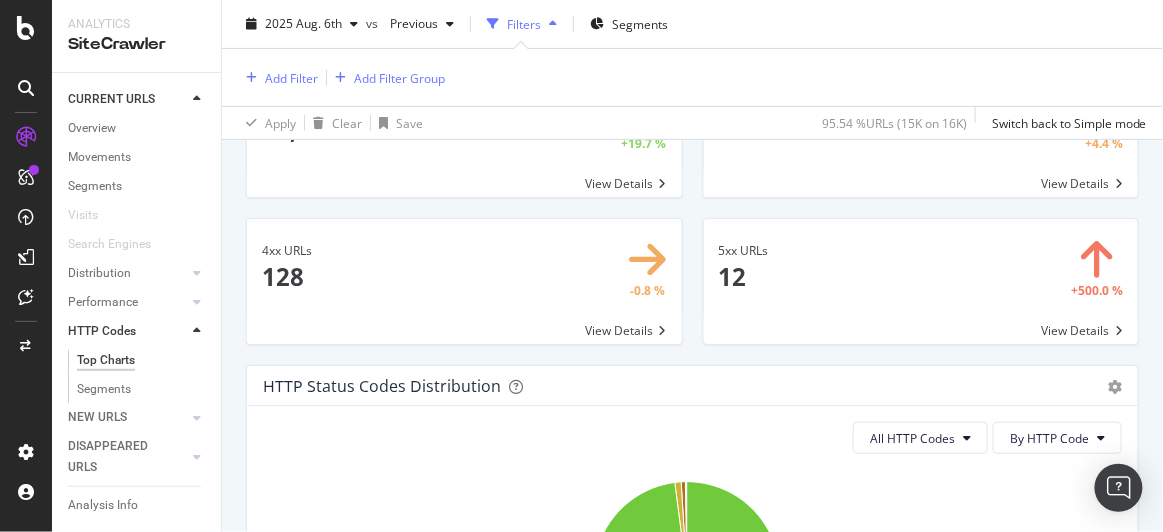 scroll, scrollTop: 21, scrollLeft: 0, axis: vertical 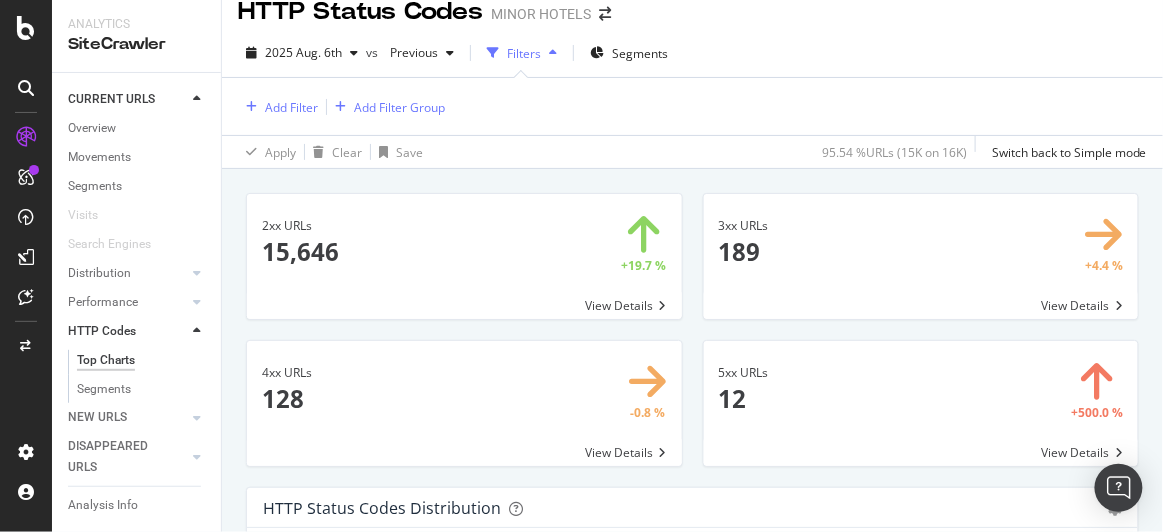 click at bounding box center (464, 256) 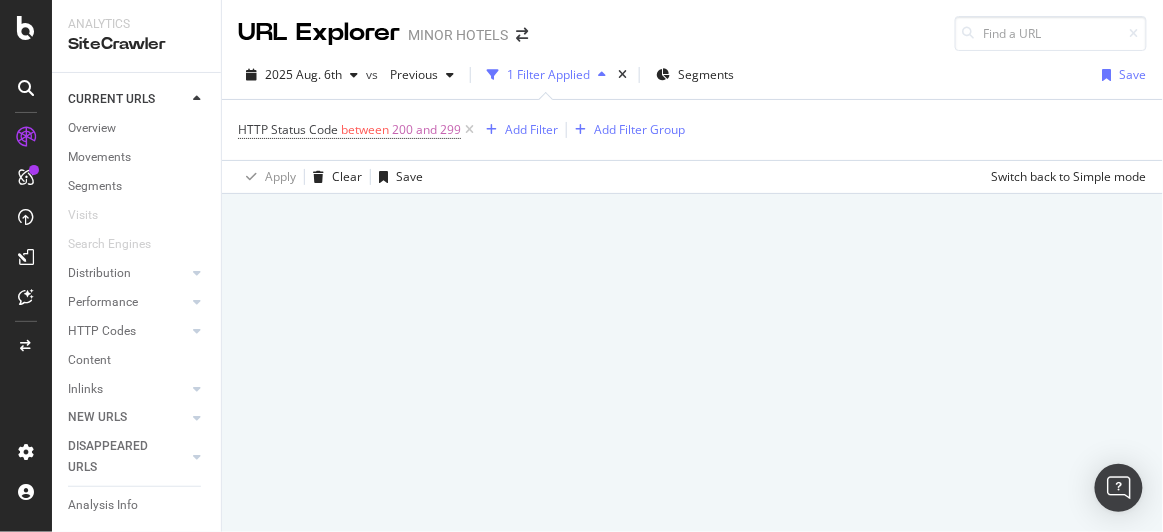 scroll, scrollTop: 0, scrollLeft: 0, axis: both 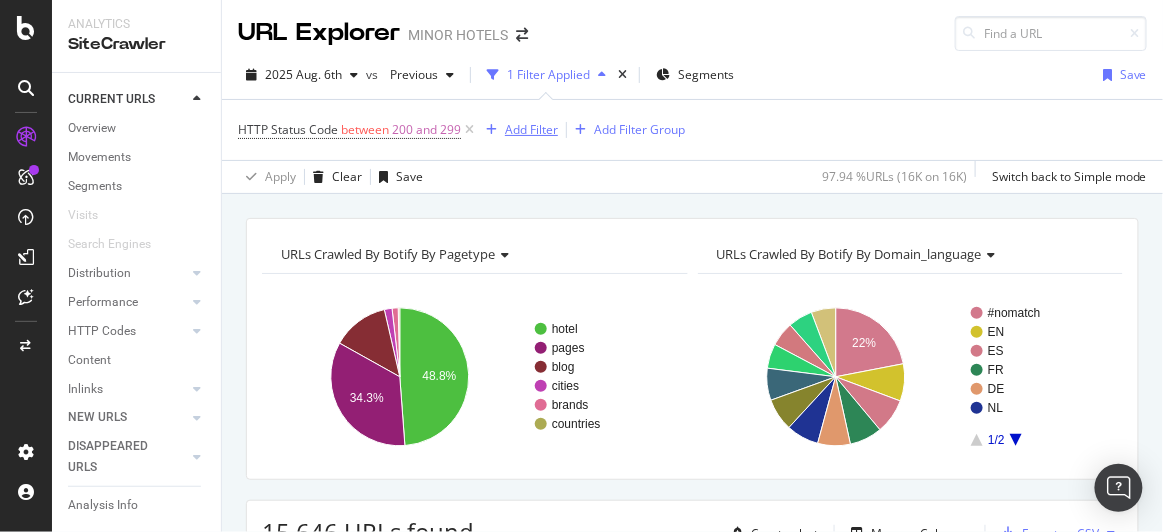 click on "Add Filter" at bounding box center (531, 129) 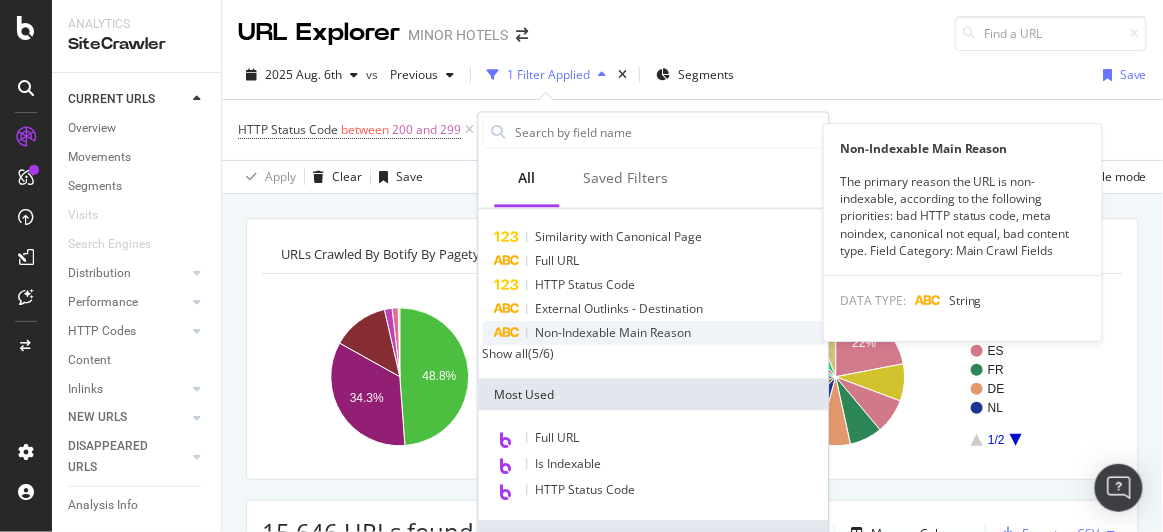 scroll, scrollTop: 32, scrollLeft: 0, axis: vertical 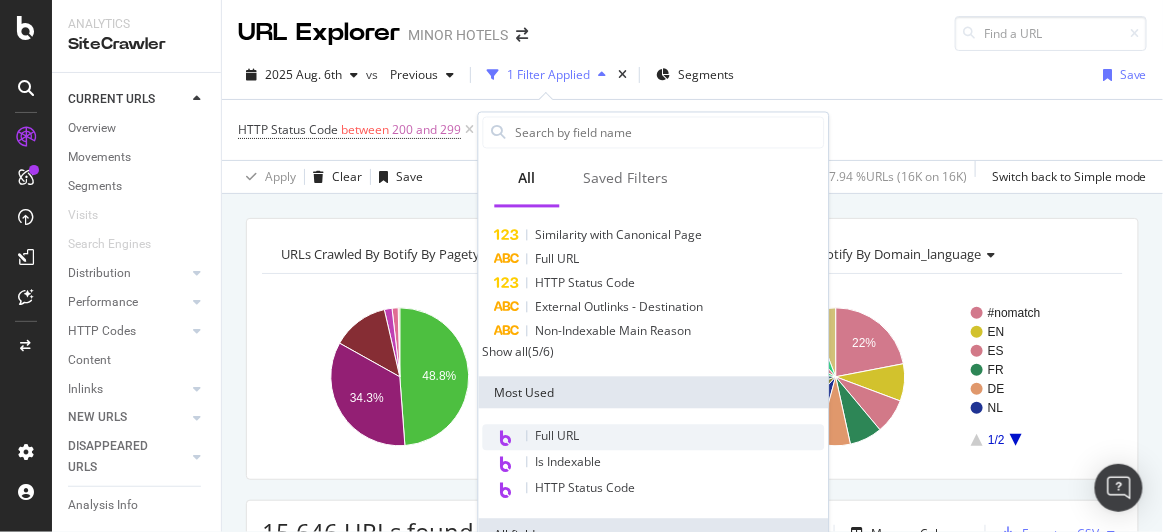 click on "Full URL" at bounding box center (558, 436) 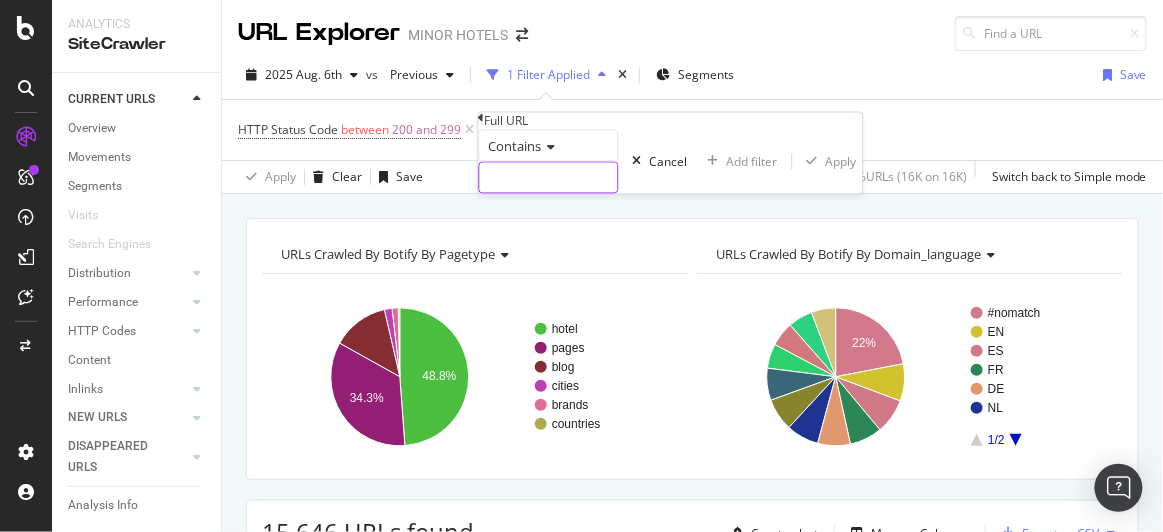 click at bounding box center [549, 178] 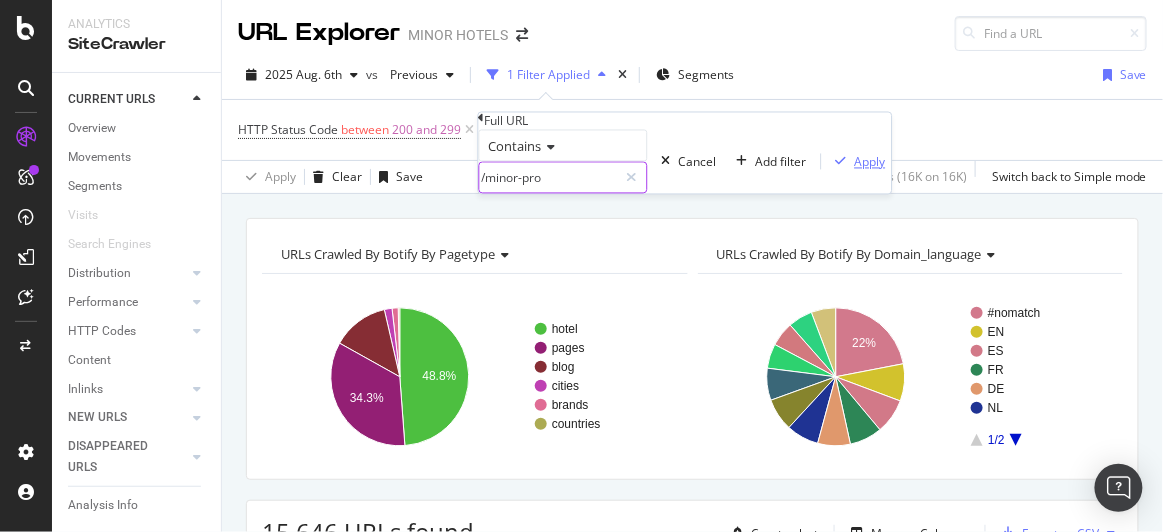 type on "/minor-pro" 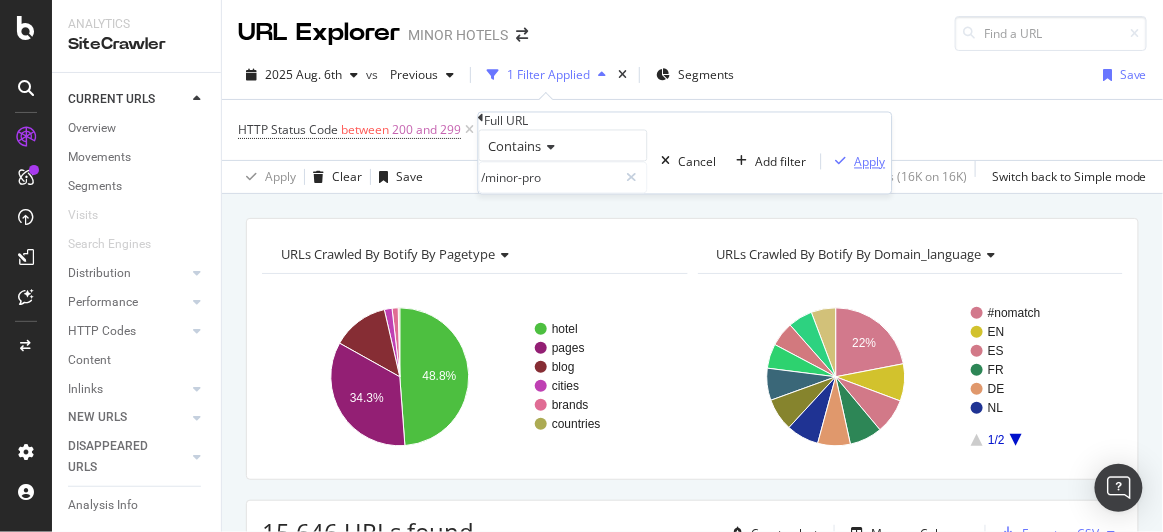 click at bounding box center (841, 162) 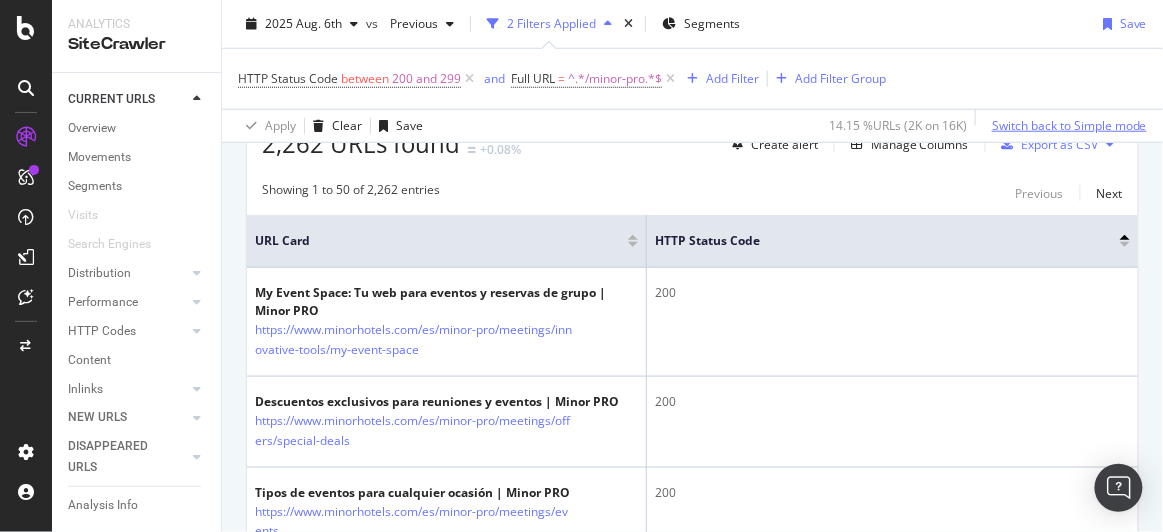scroll, scrollTop: 333, scrollLeft: 0, axis: vertical 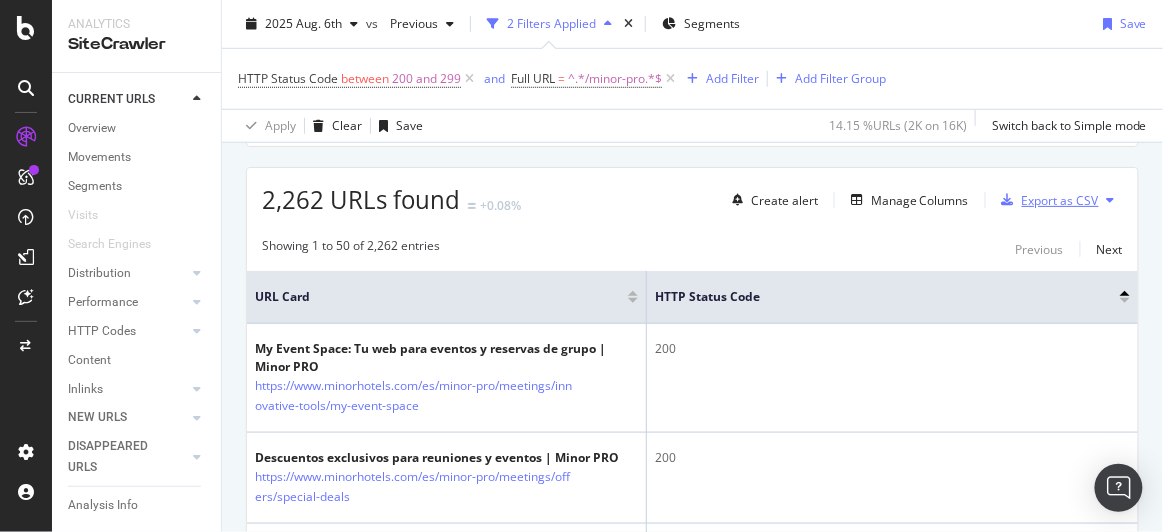 click on "Export as CSV" at bounding box center (1060, 200) 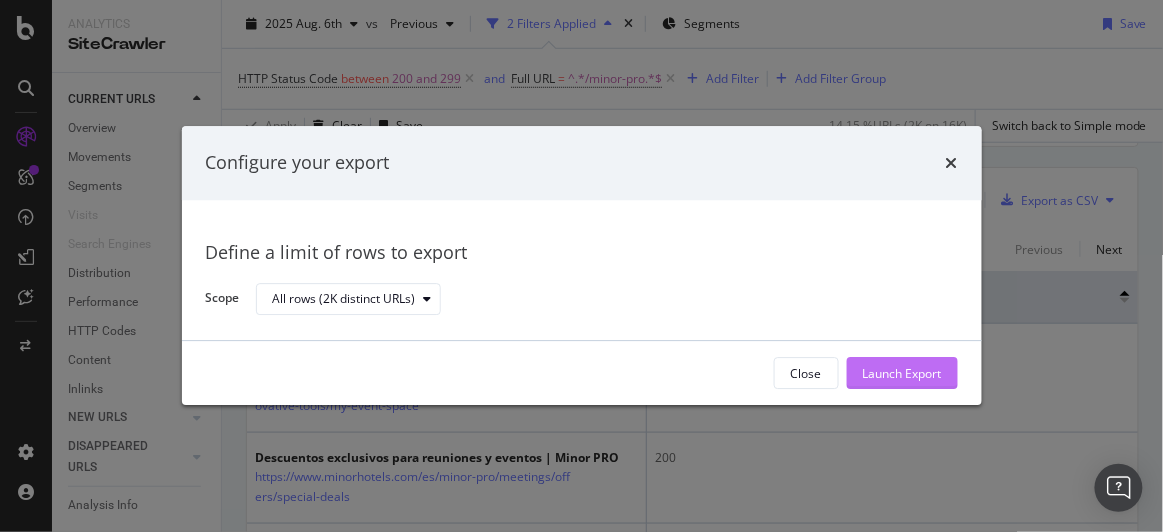 click on "Launch Export" 